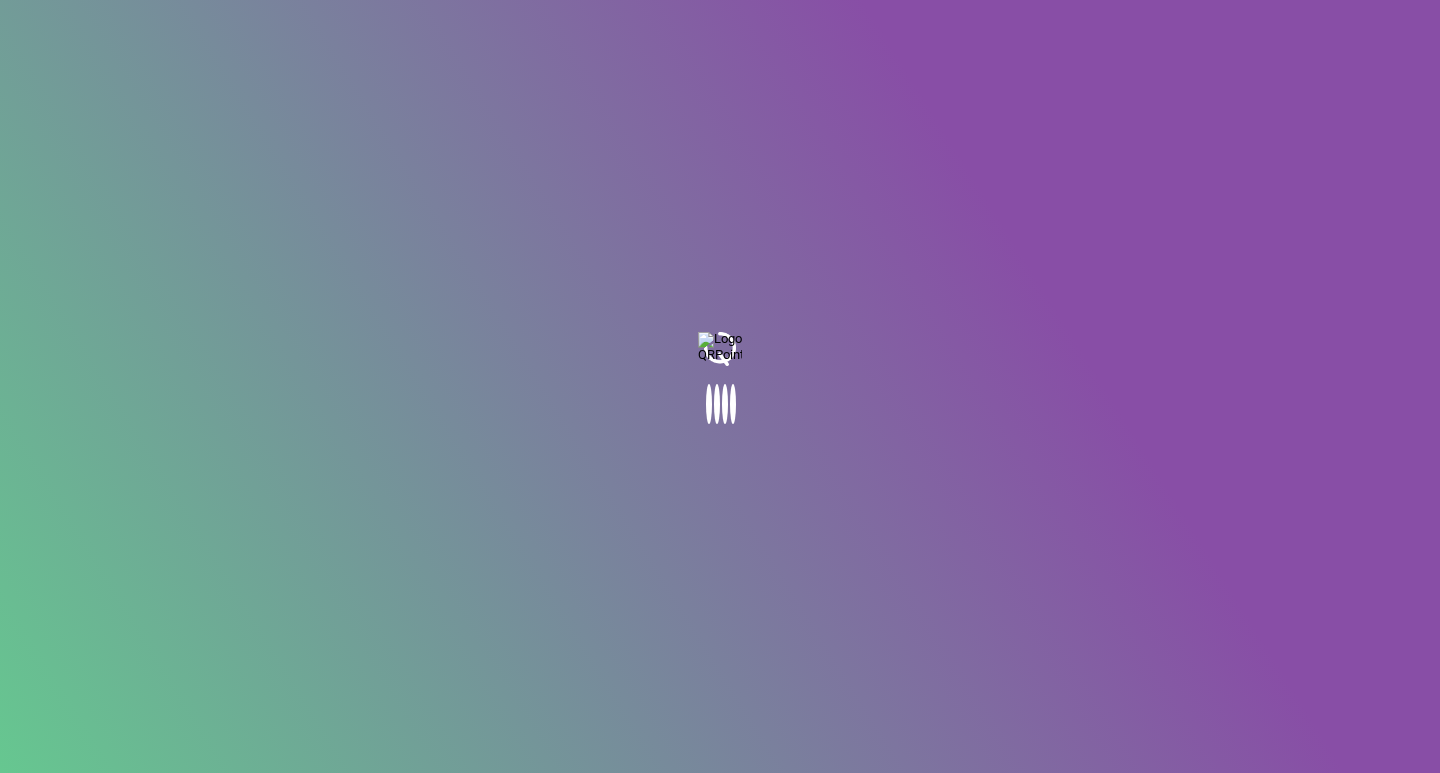 scroll, scrollTop: 0, scrollLeft: 0, axis: both 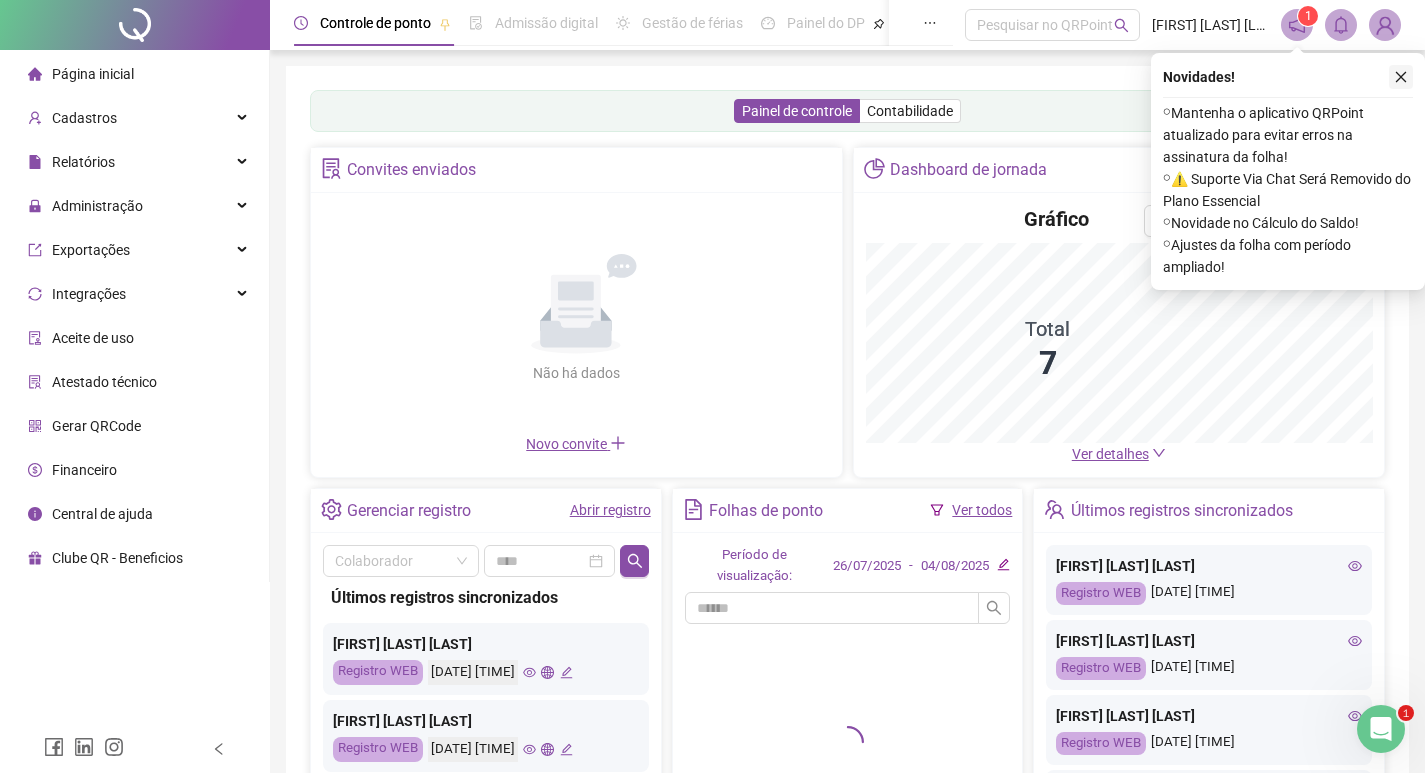 click 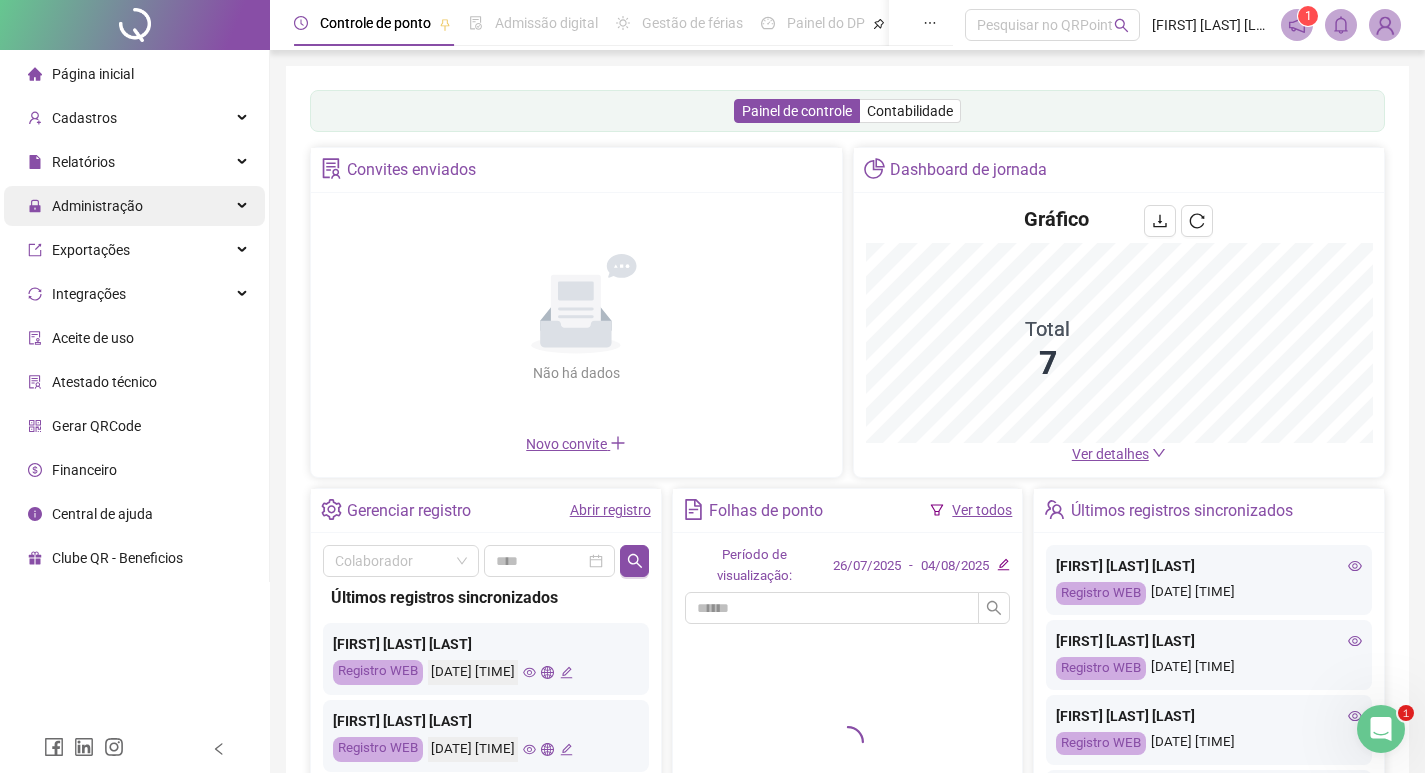 click on "Administração" at bounding box center (97, 206) 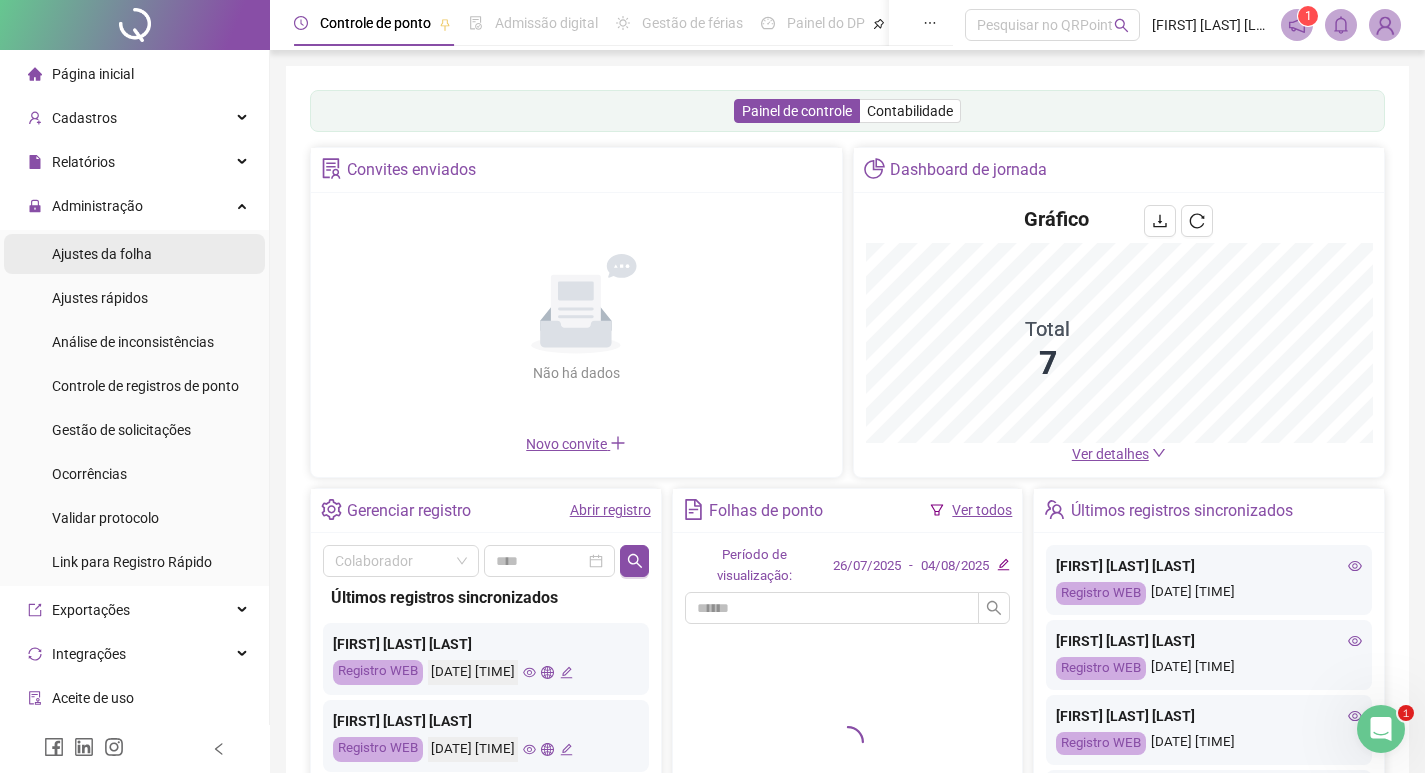click on "Ajustes da folha" at bounding box center (102, 254) 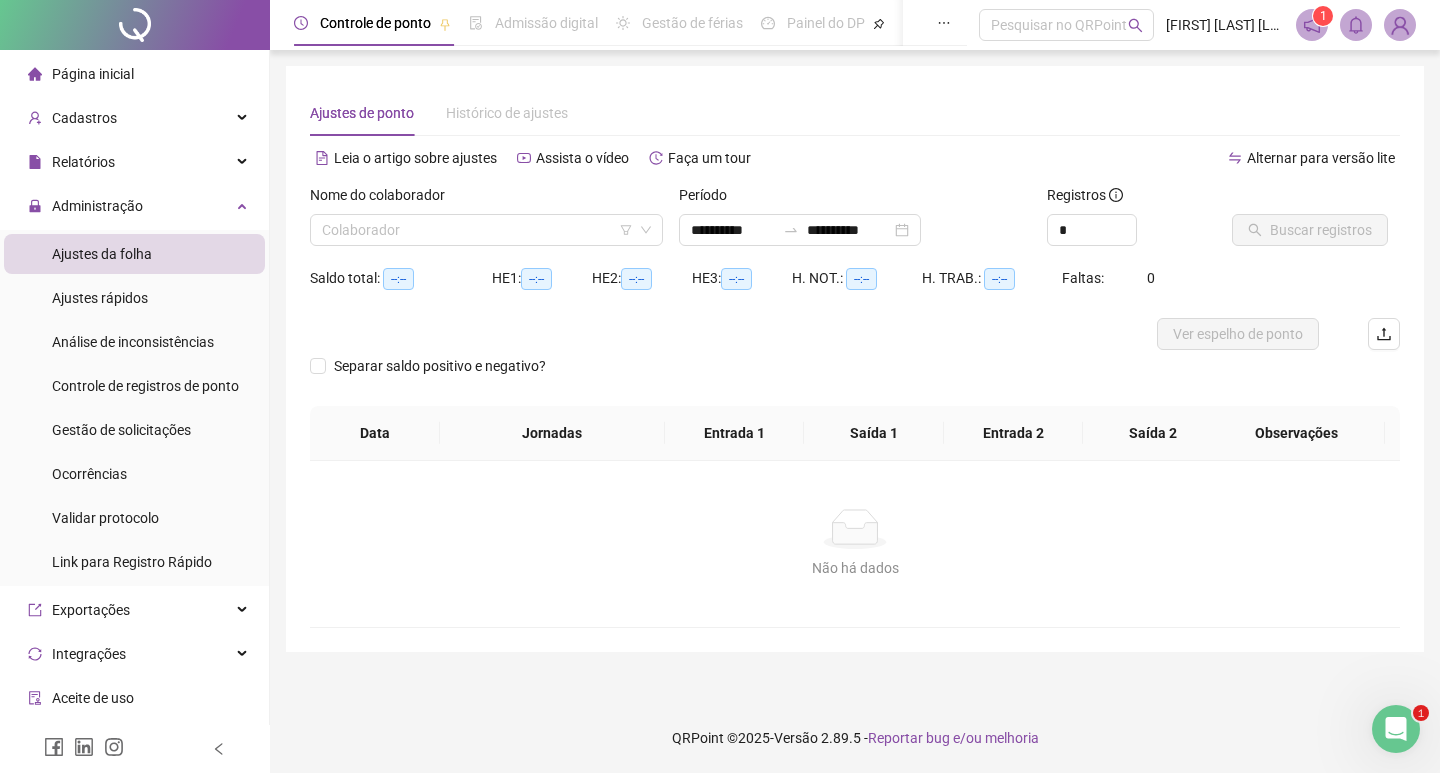type on "**********" 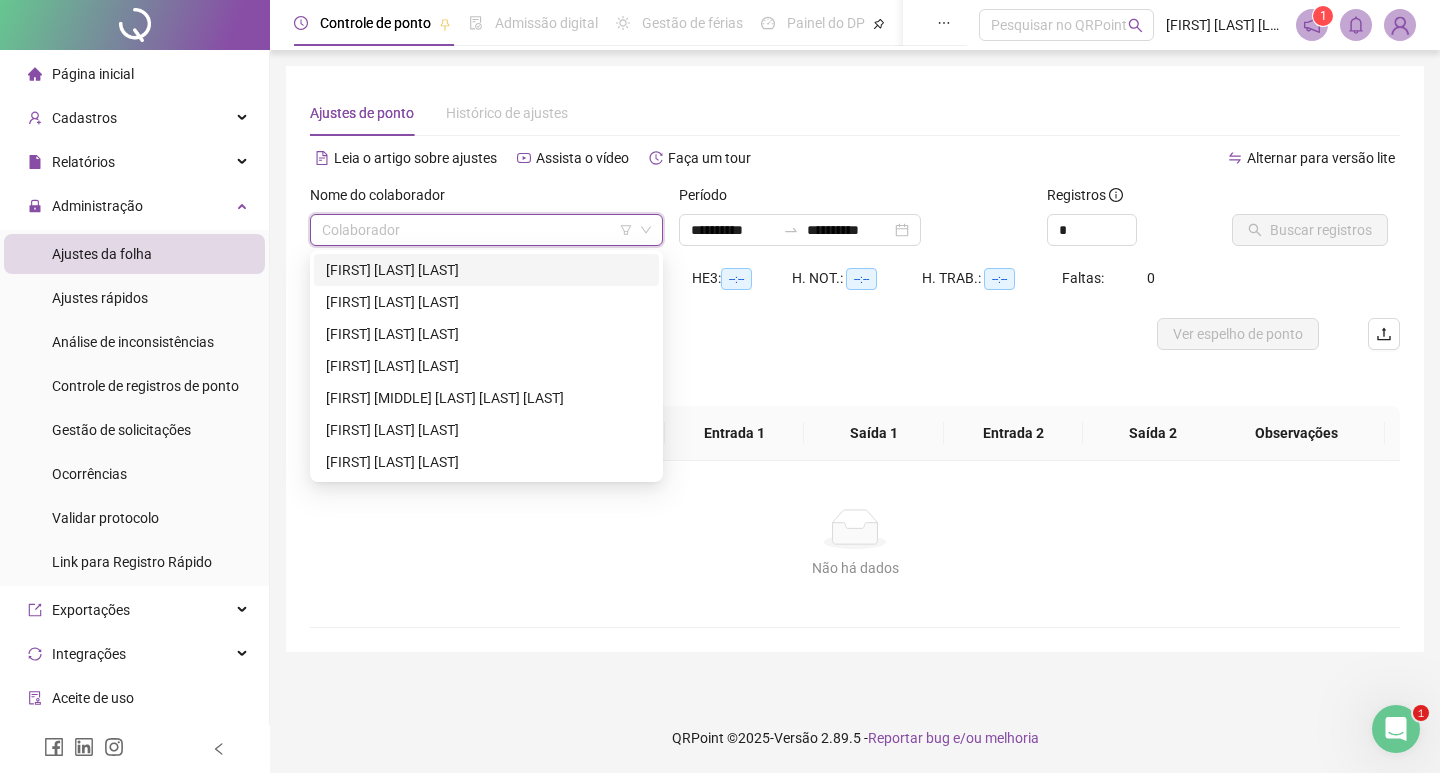 click at bounding box center (477, 230) 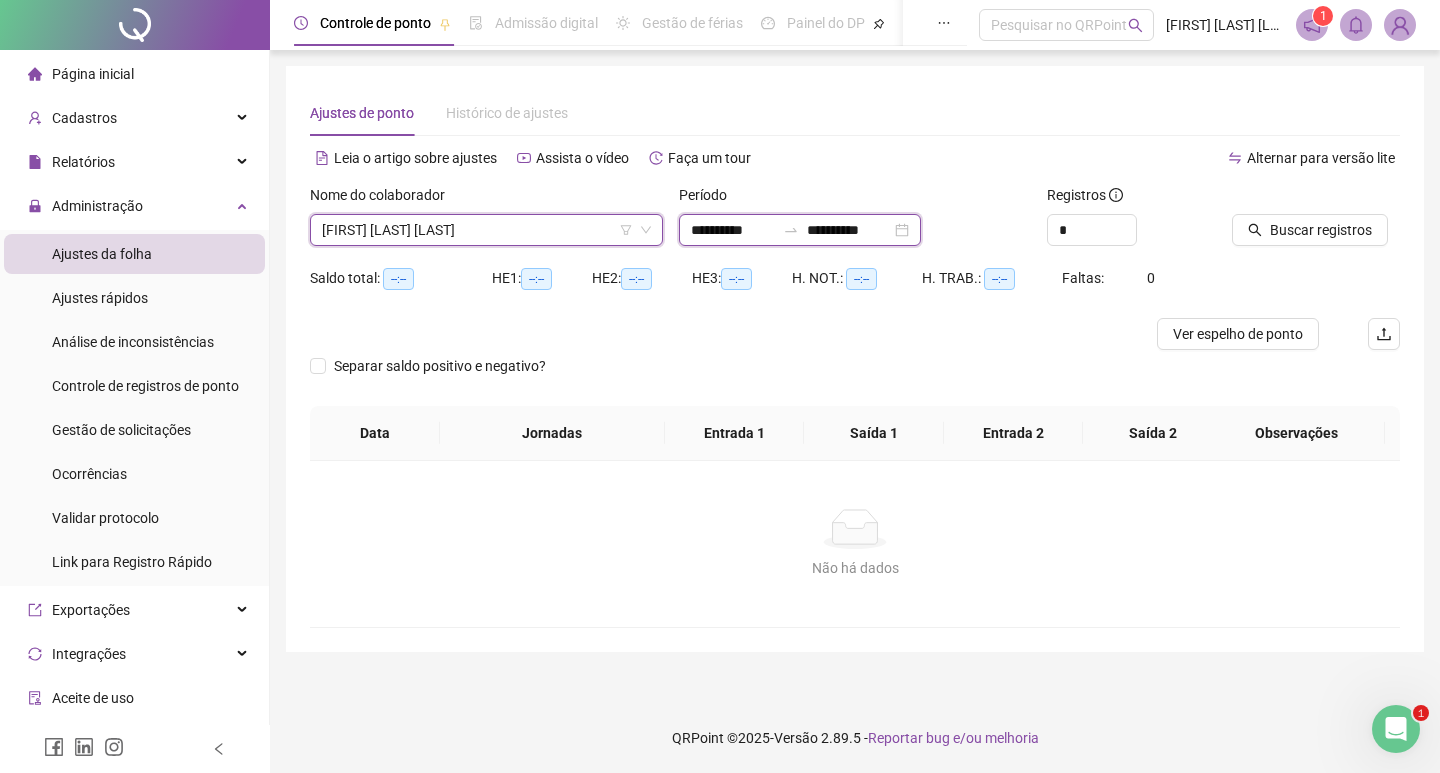 click on "**********" at bounding box center (733, 230) 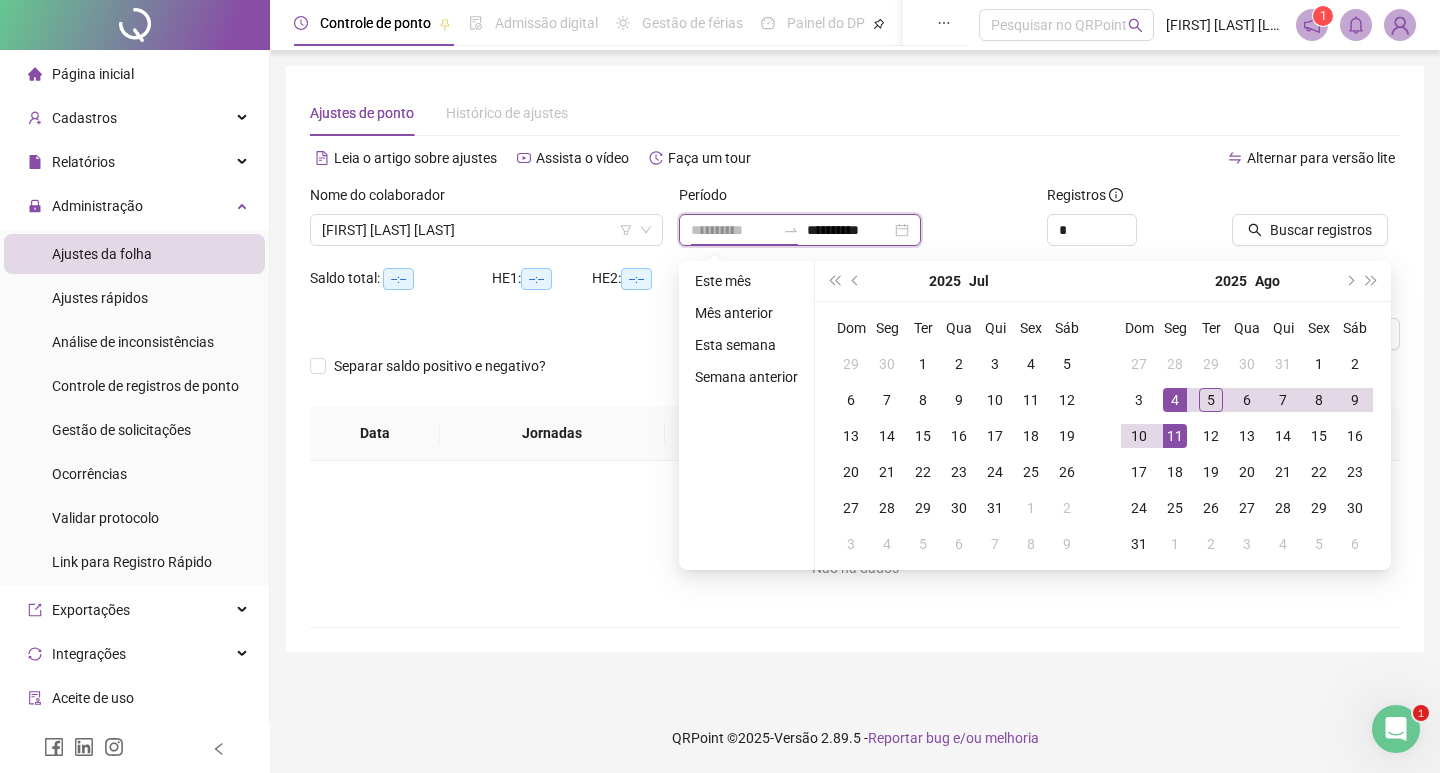 type on "**********" 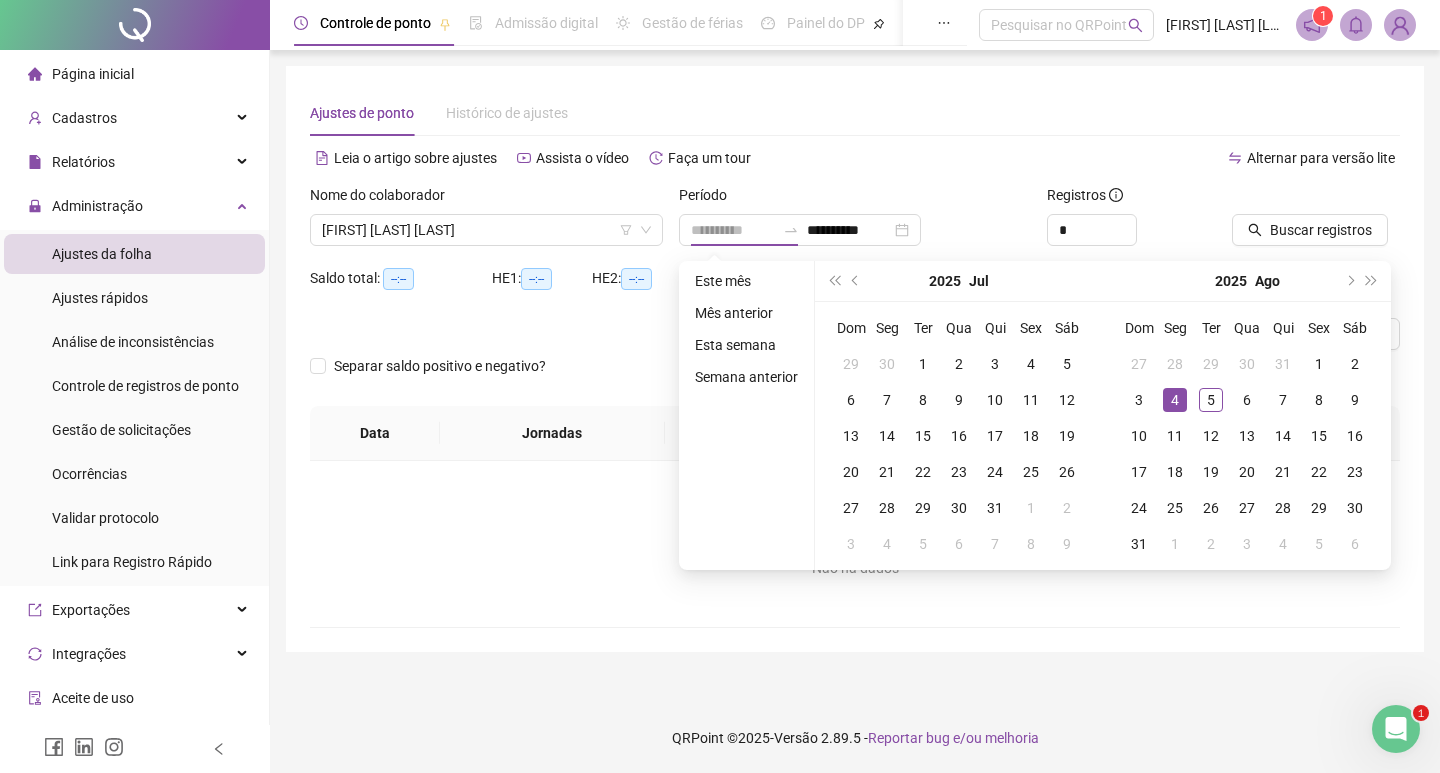 click on "4" at bounding box center (1175, 400) 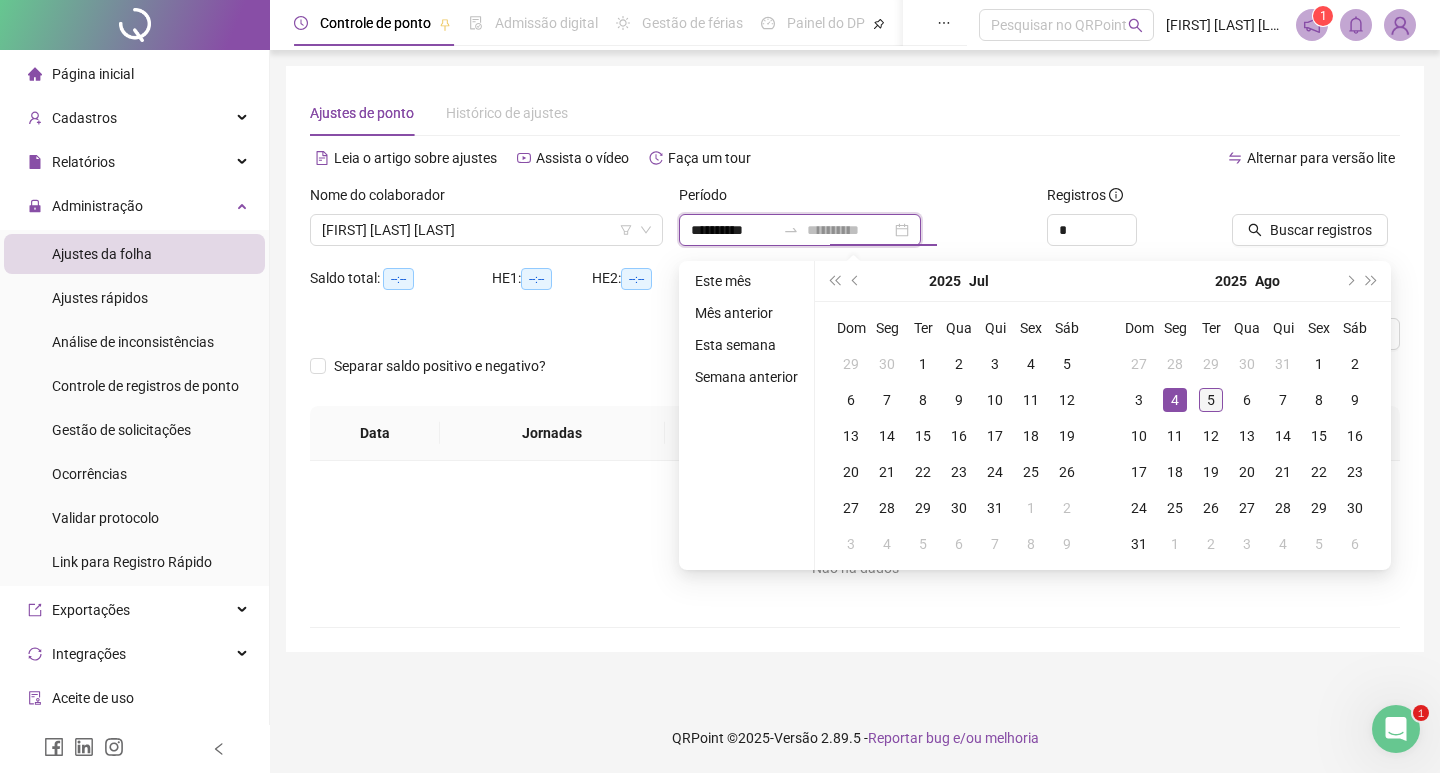 type on "**********" 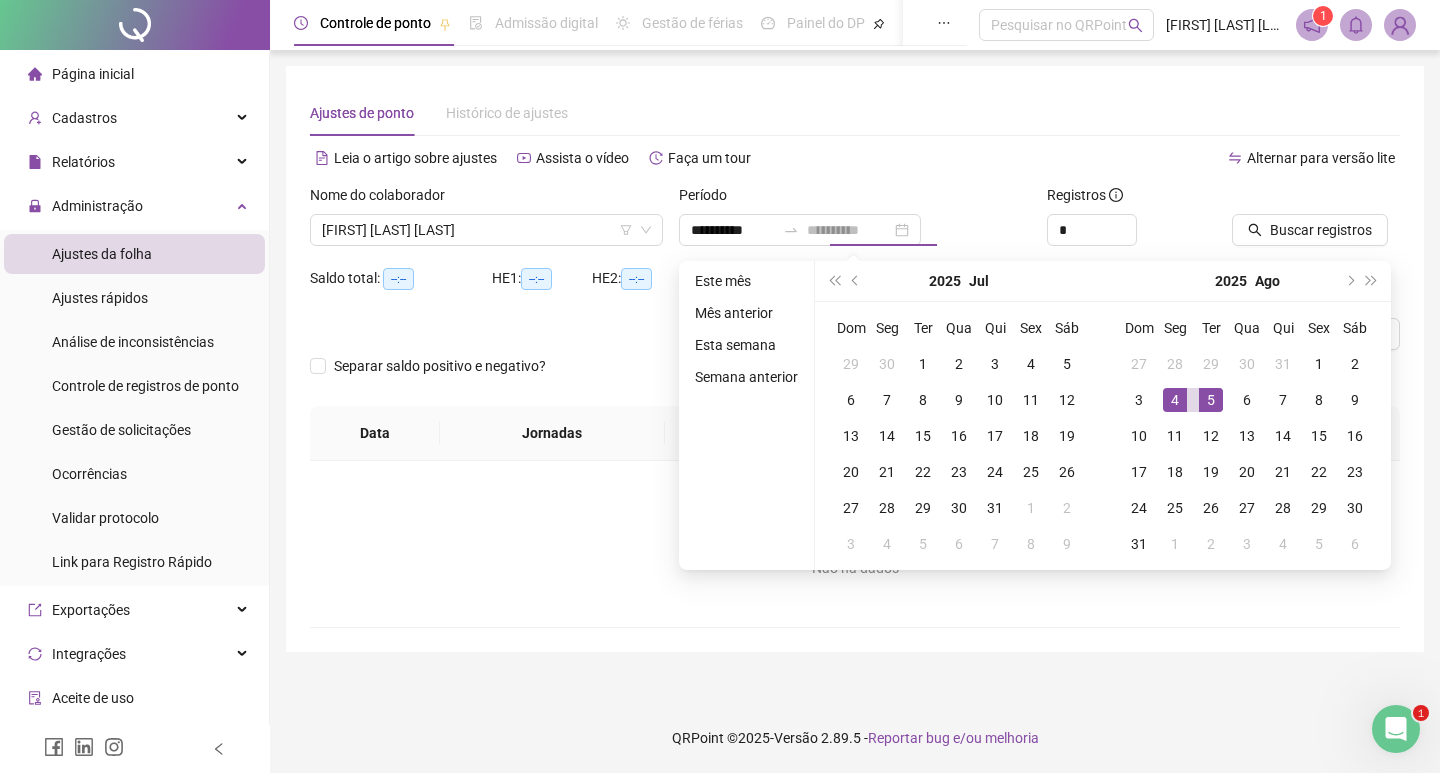 click on "5" at bounding box center [1211, 400] 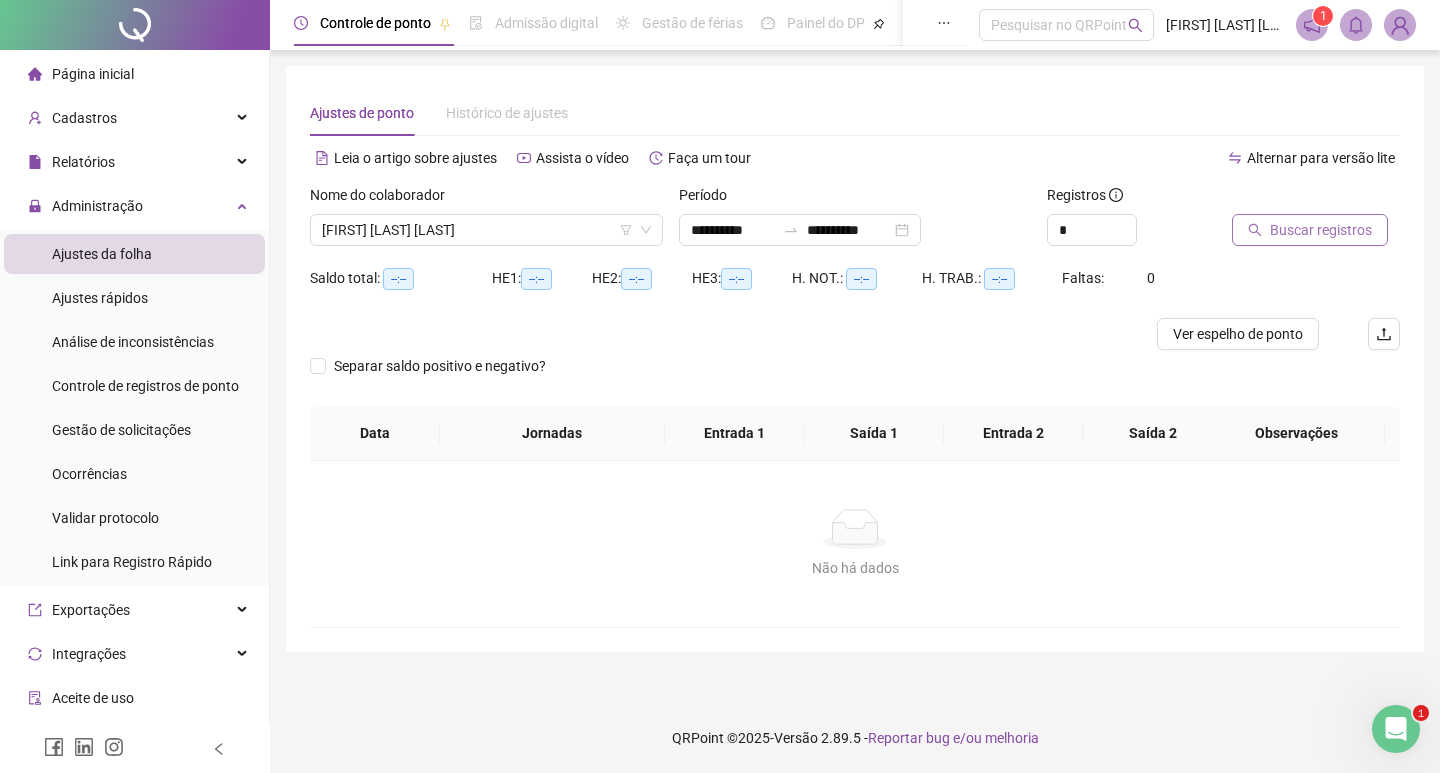 click on "Buscar registros" at bounding box center [1321, 230] 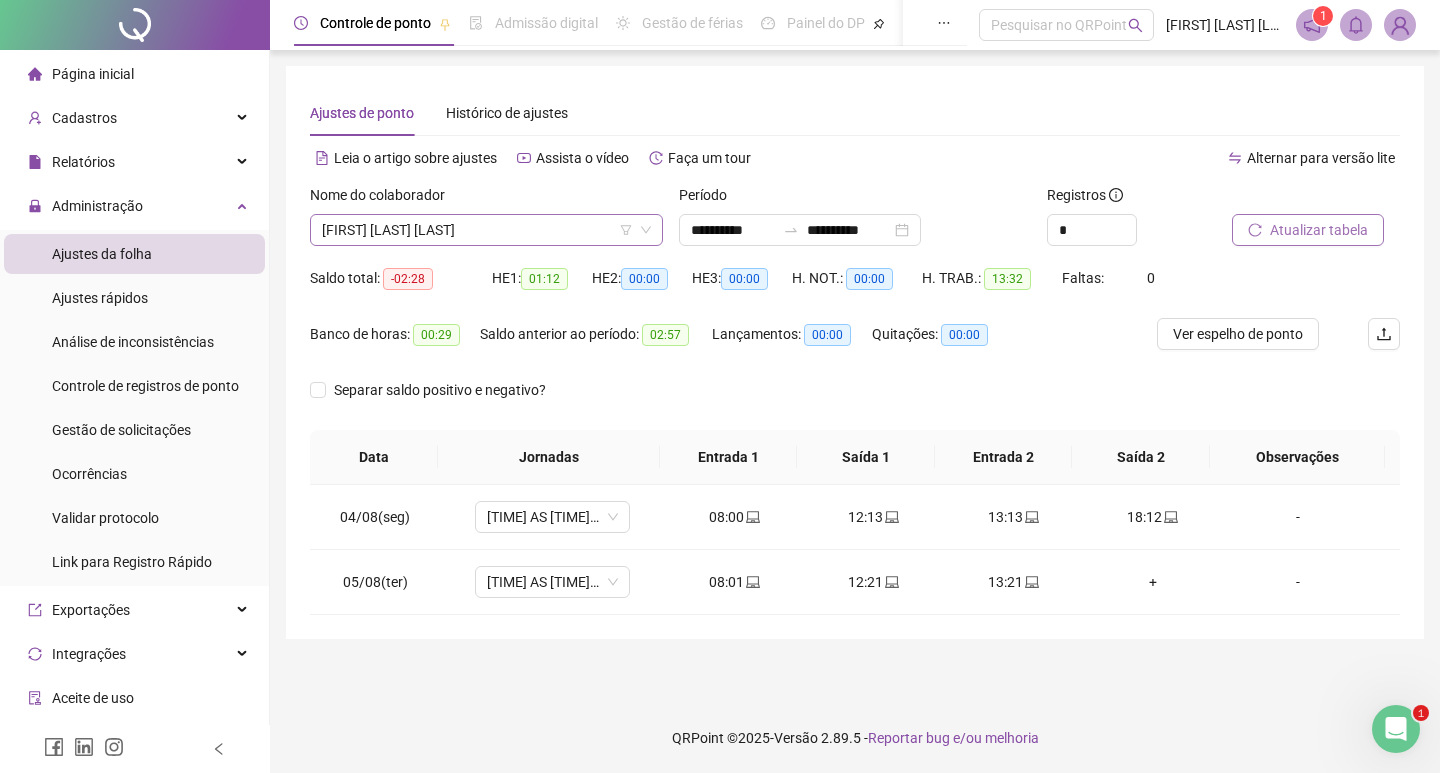 click on "[FIRST] [LAST]" at bounding box center [486, 230] 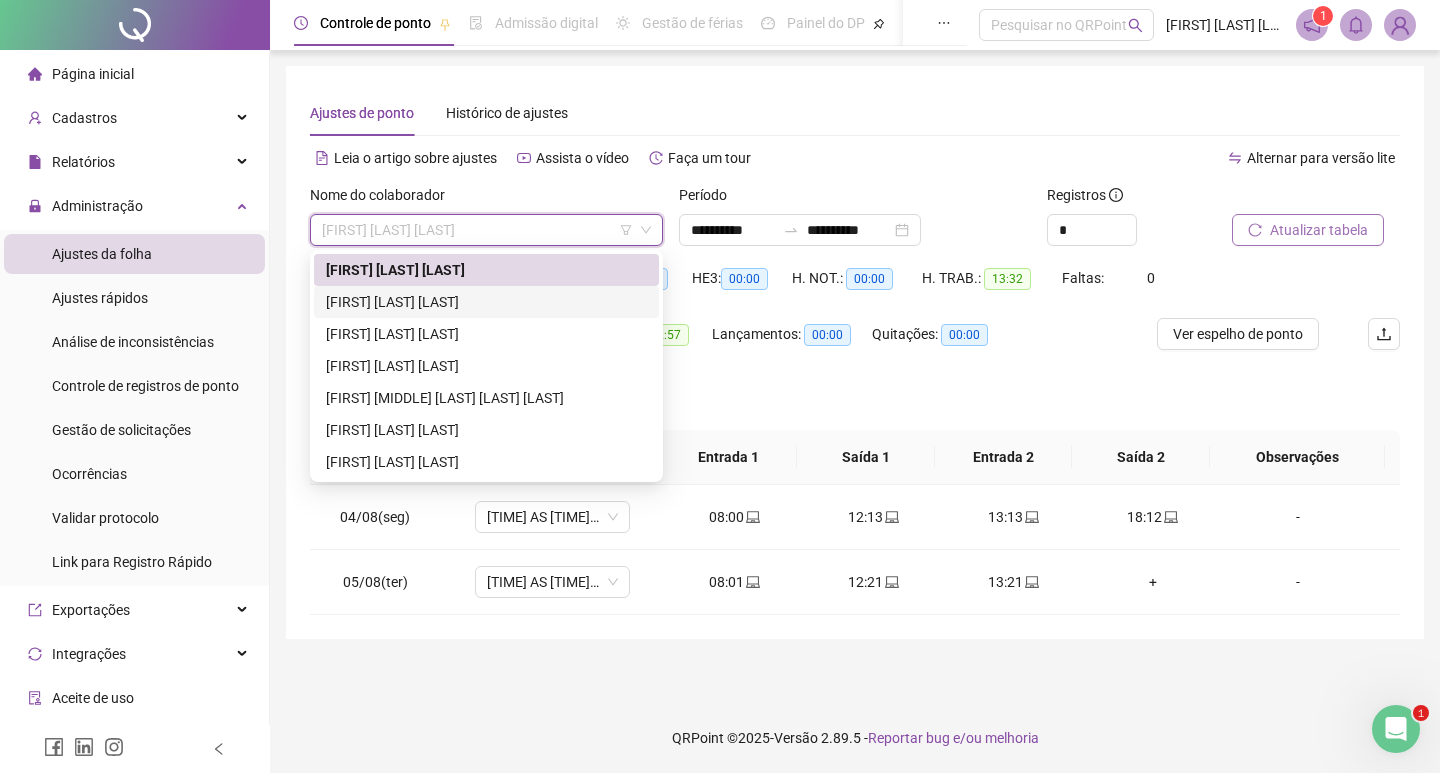 click on "[FIRST] [LAST]" at bounding box center [486, 302] 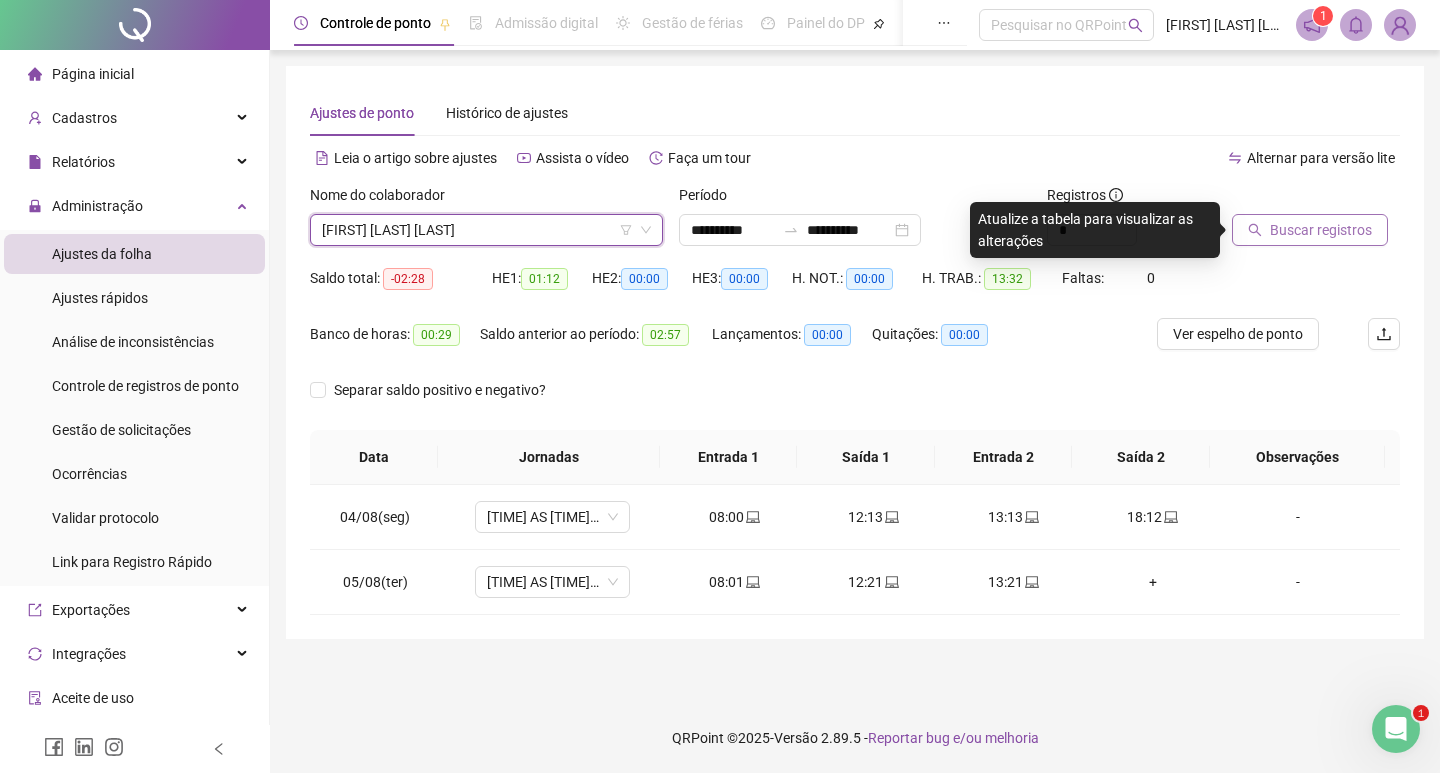 click on "Buscar registros" at bounding box center (1321, 230) 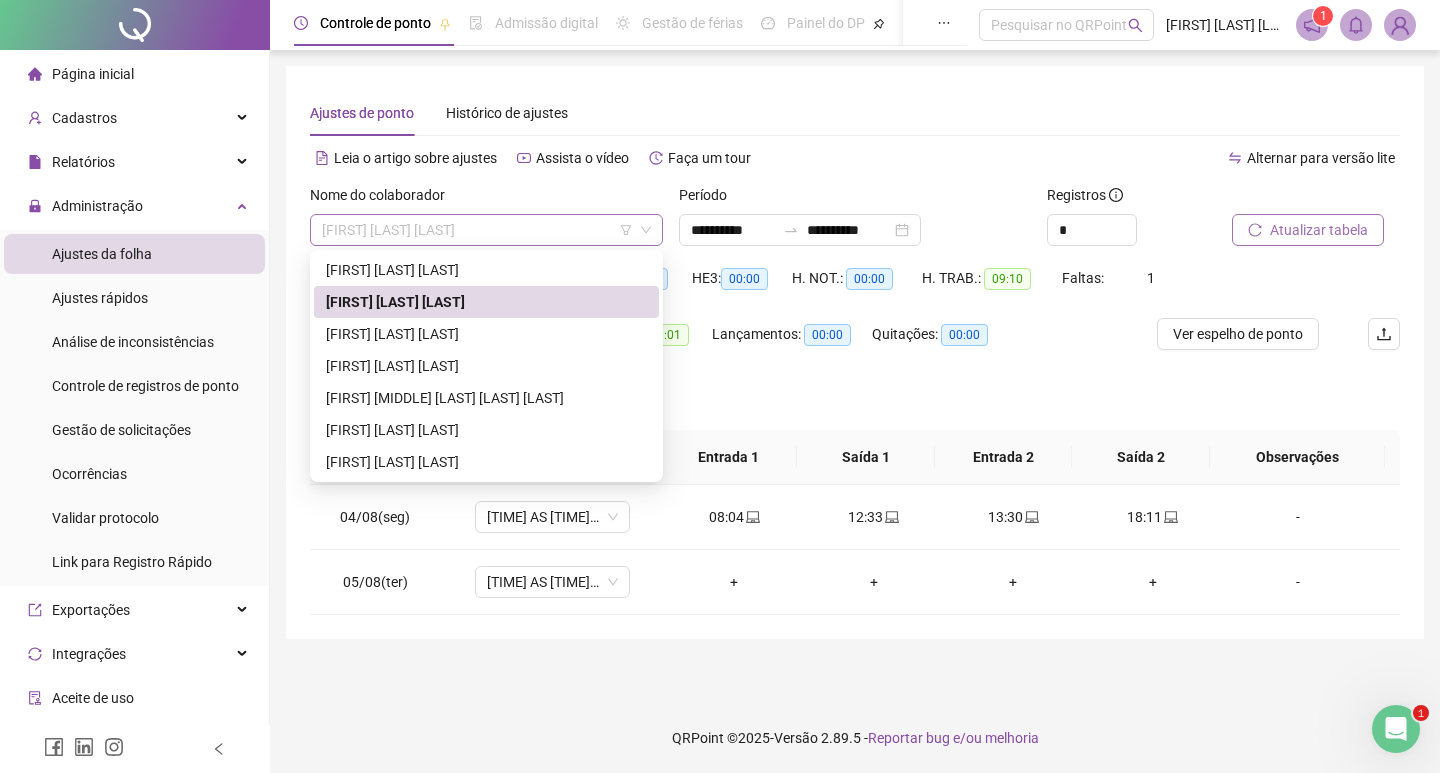 click on "[FIRST] [LAST]" at bounding box center [486, 230] 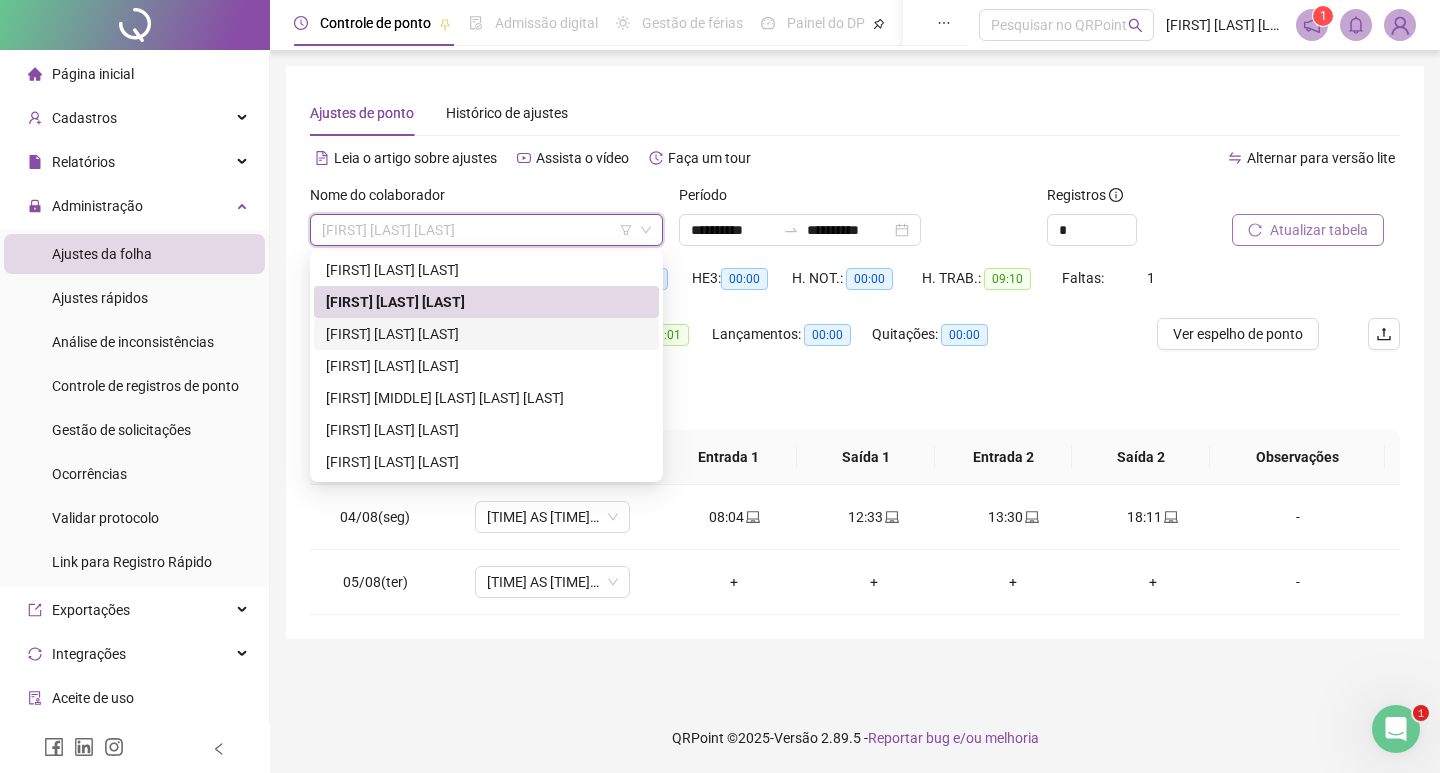 click on "[FIRST] [LAST]" at bounding box center [486, 334] 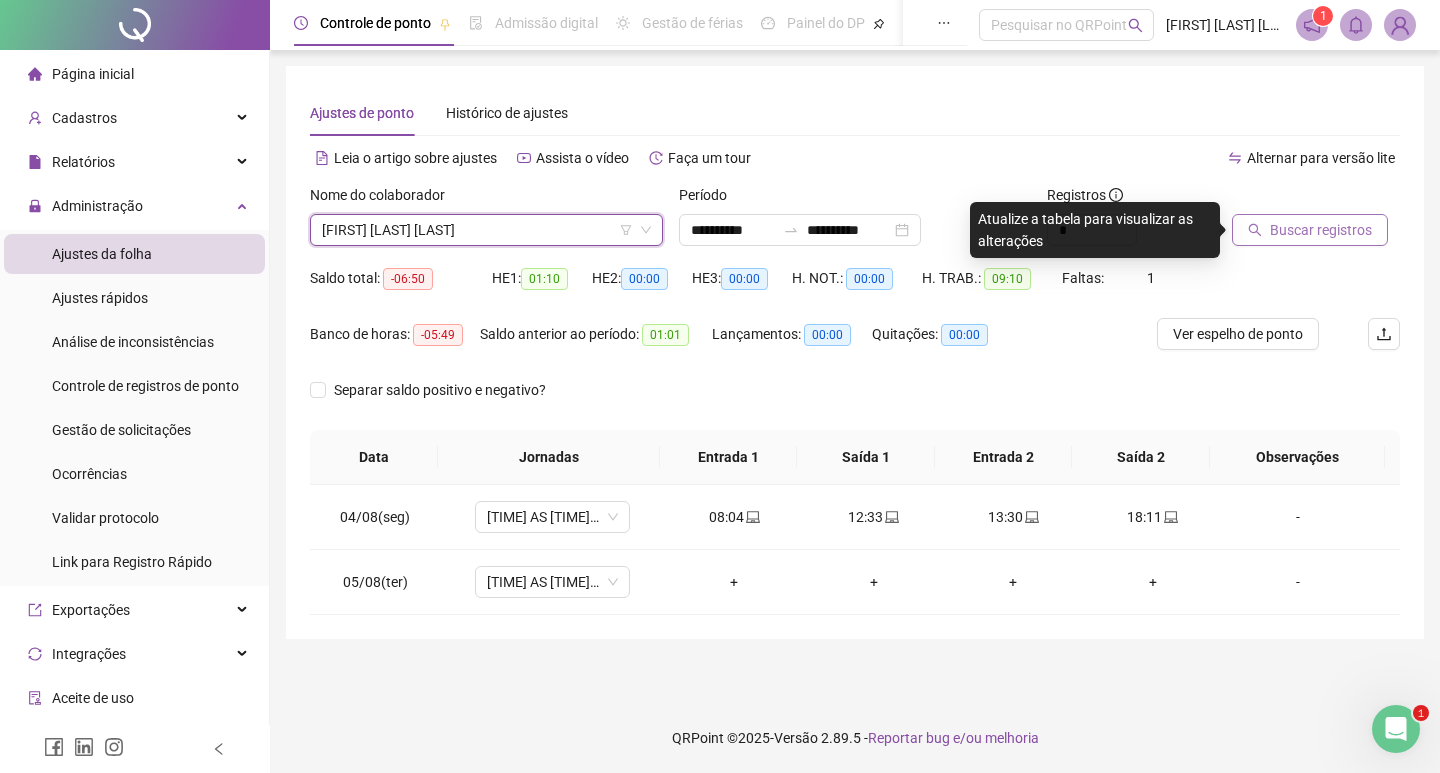 click on "Buscar registros" at bounding box center [1321, 230] 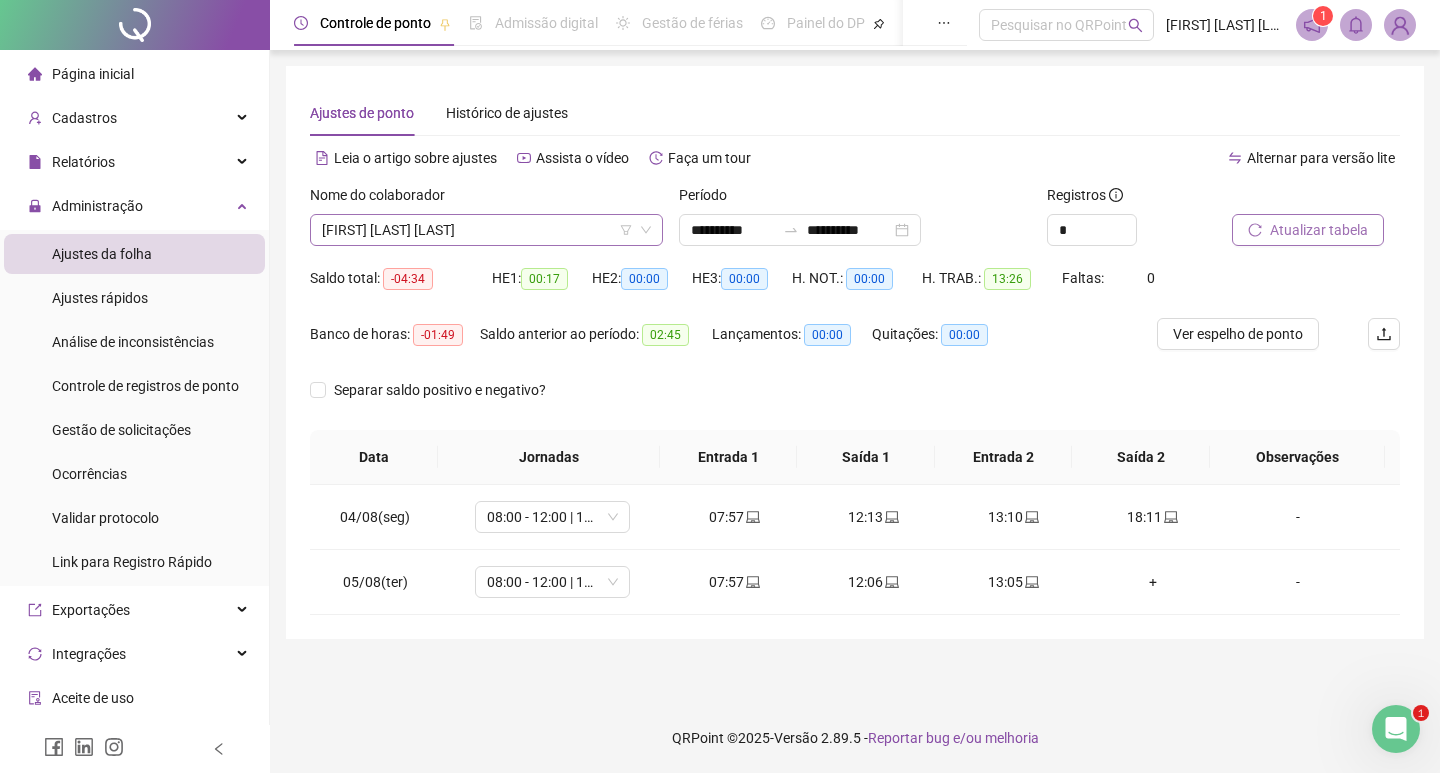 drag, startPoint x: 537, startPoint y: 234, endPoint x: 542, endPoint y: 245, distance: 12.083046 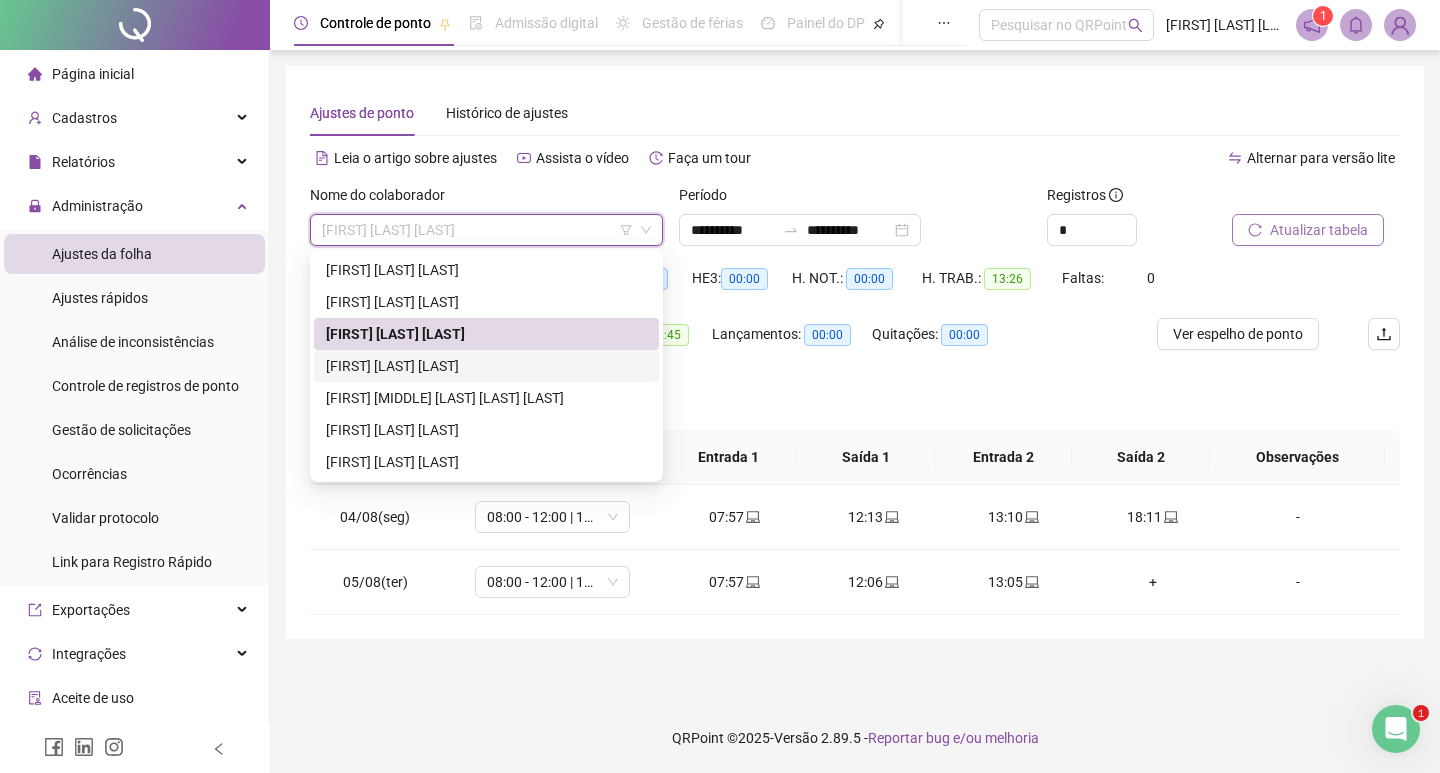 click on "[FIRST] [LAST]" at bounding box center (486, 366) 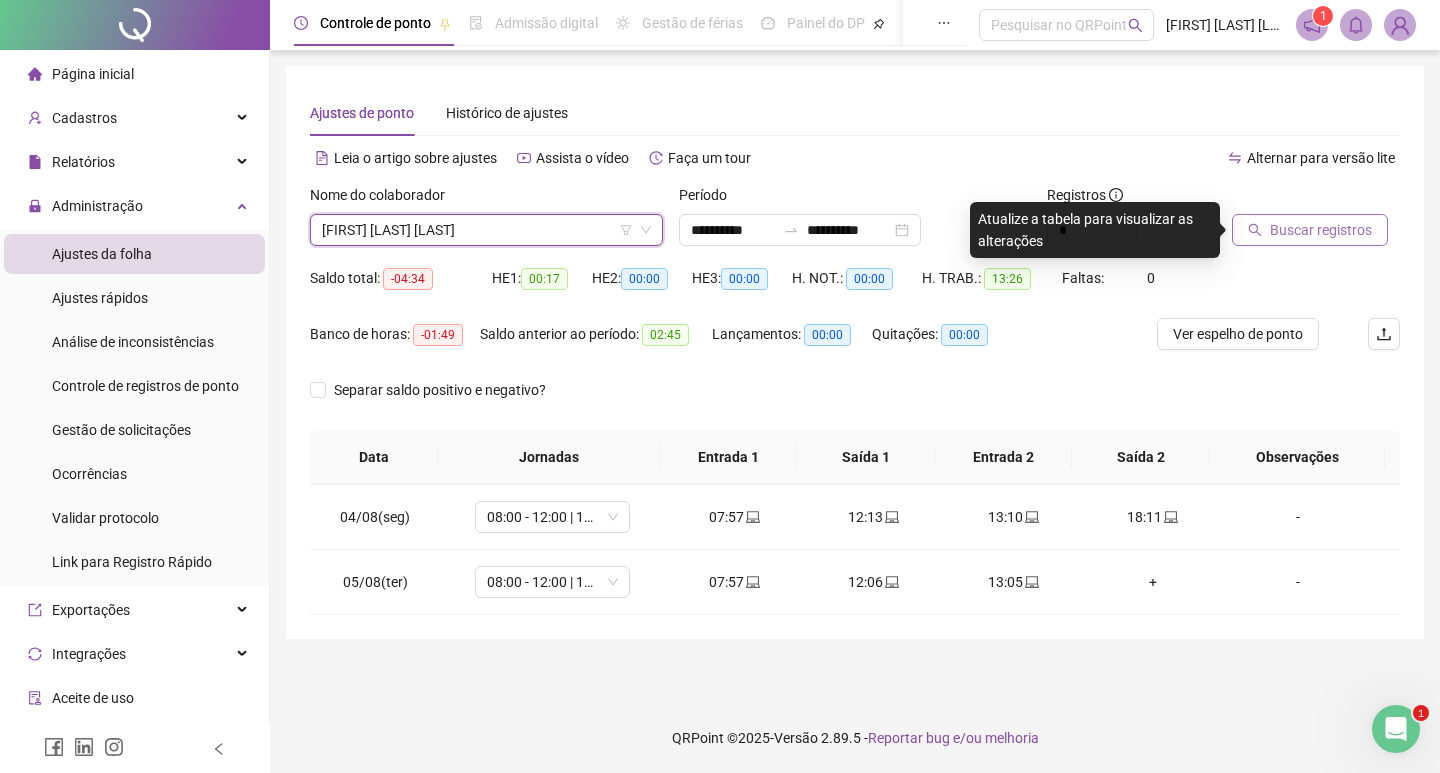 click on "Buscar registros" at bounding box center [1321, 230] 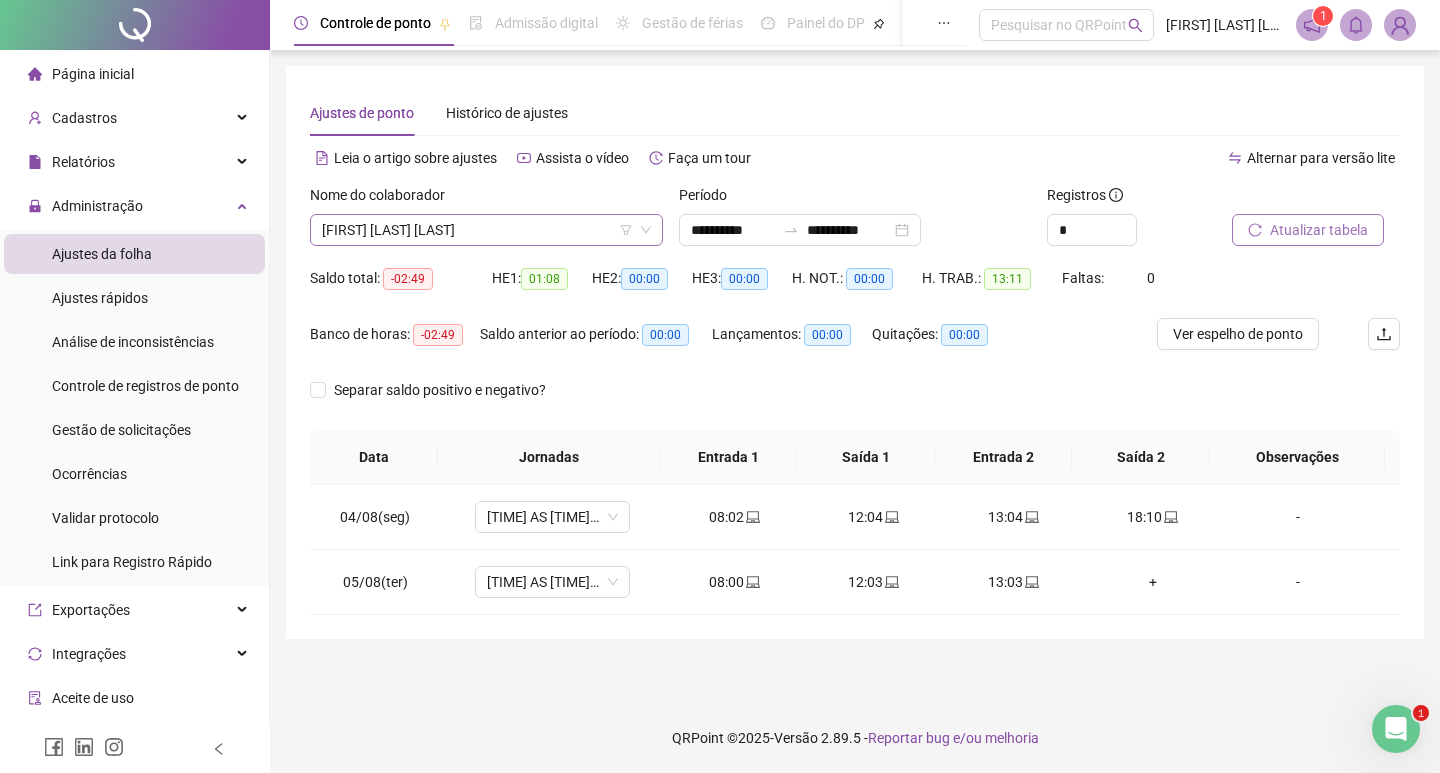 click on "[FIRST] [LAST]" at bounding box center (486, 230) 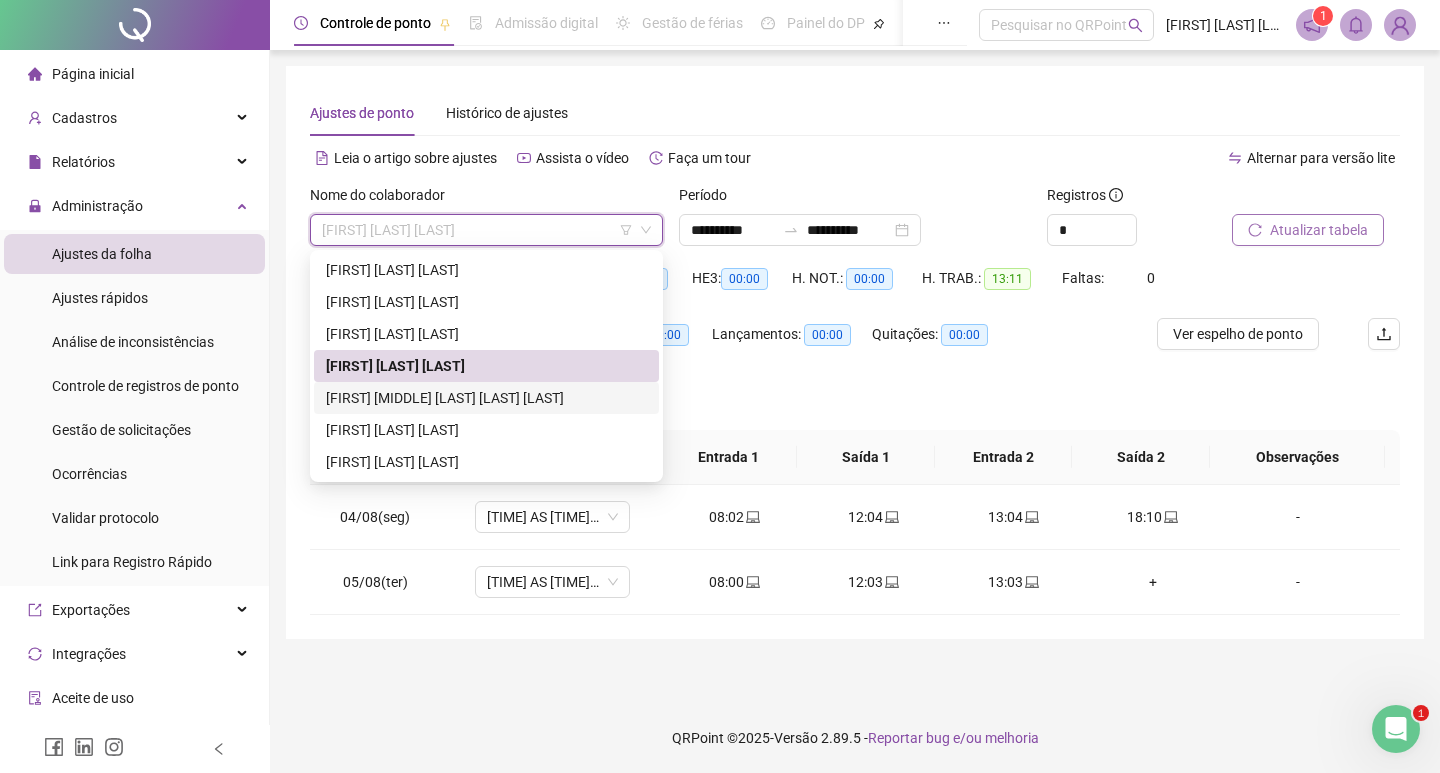 click on "[FIRST] [LAST]" at bounding box center (486, 398) 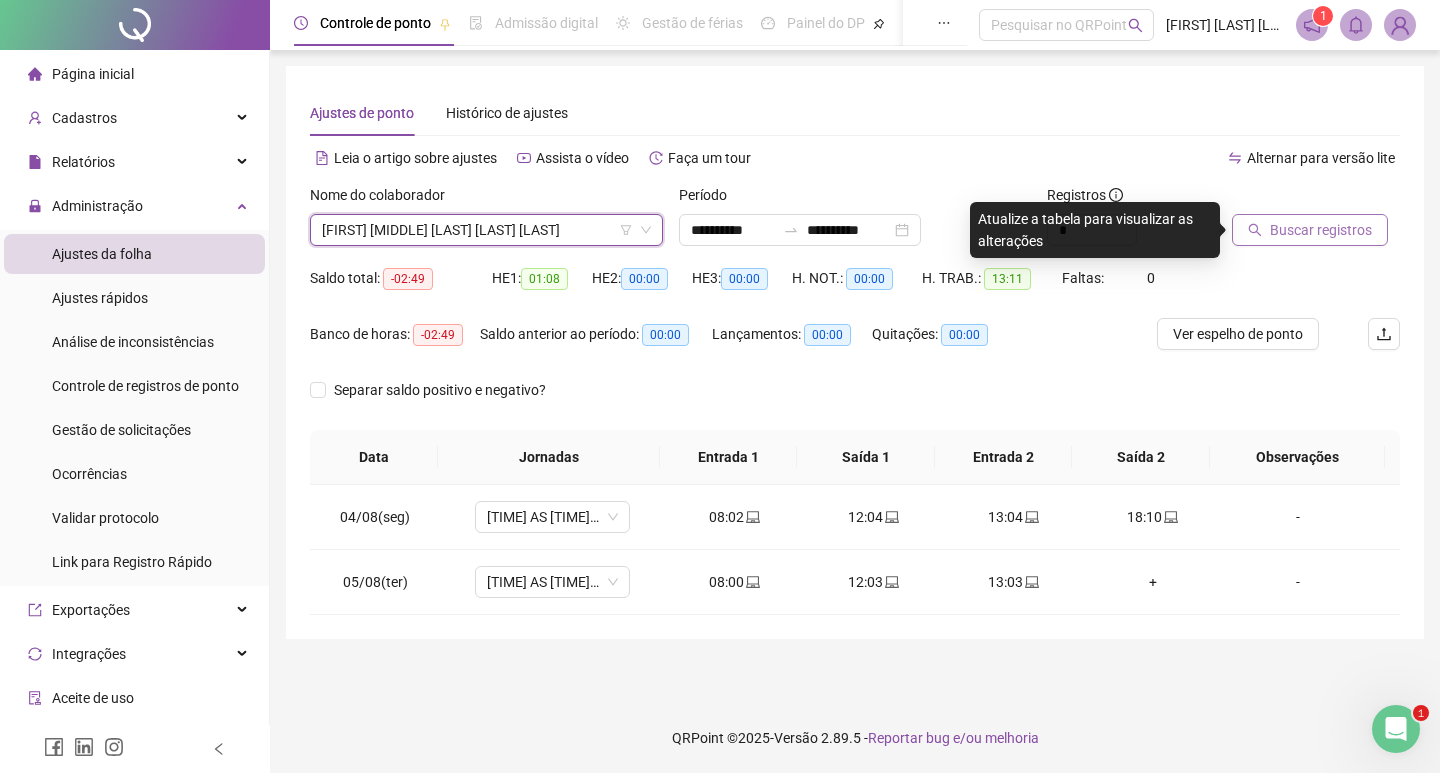 click on "Buscar registros" at bounding box center [1321, 230] 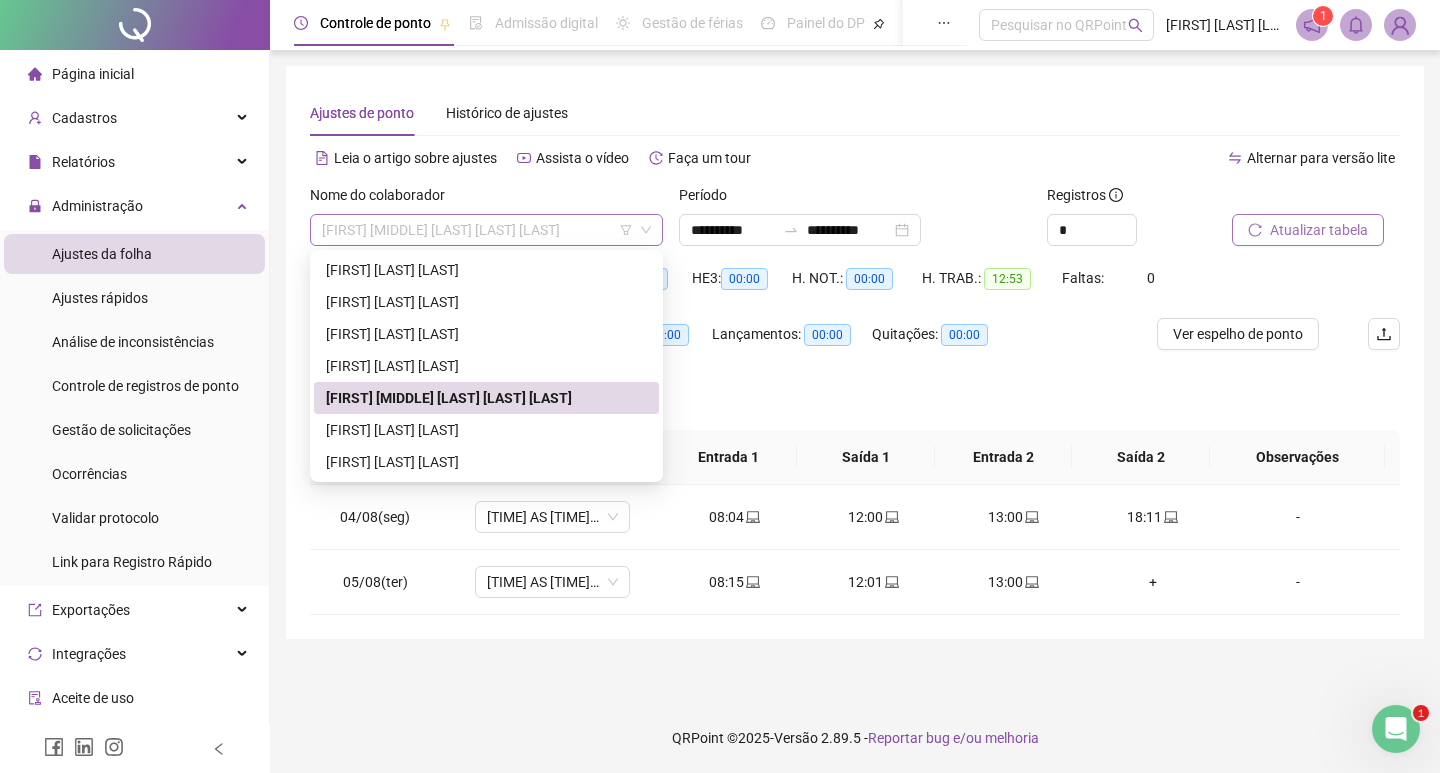 click on "[FIRST] [LAST]" at bounding box center (486, 230) 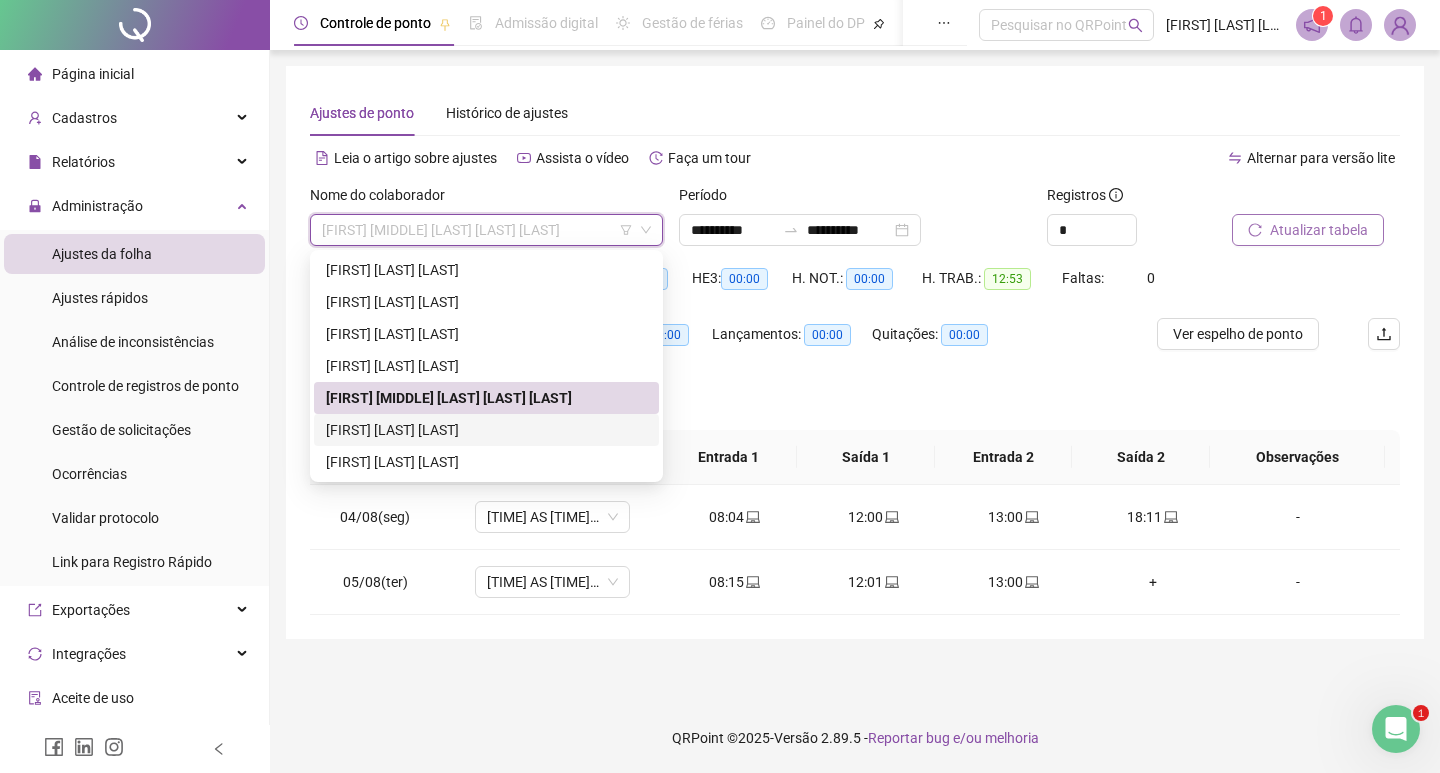 click on "[FIRST] [LAST]" at bounding box center [486, 430] 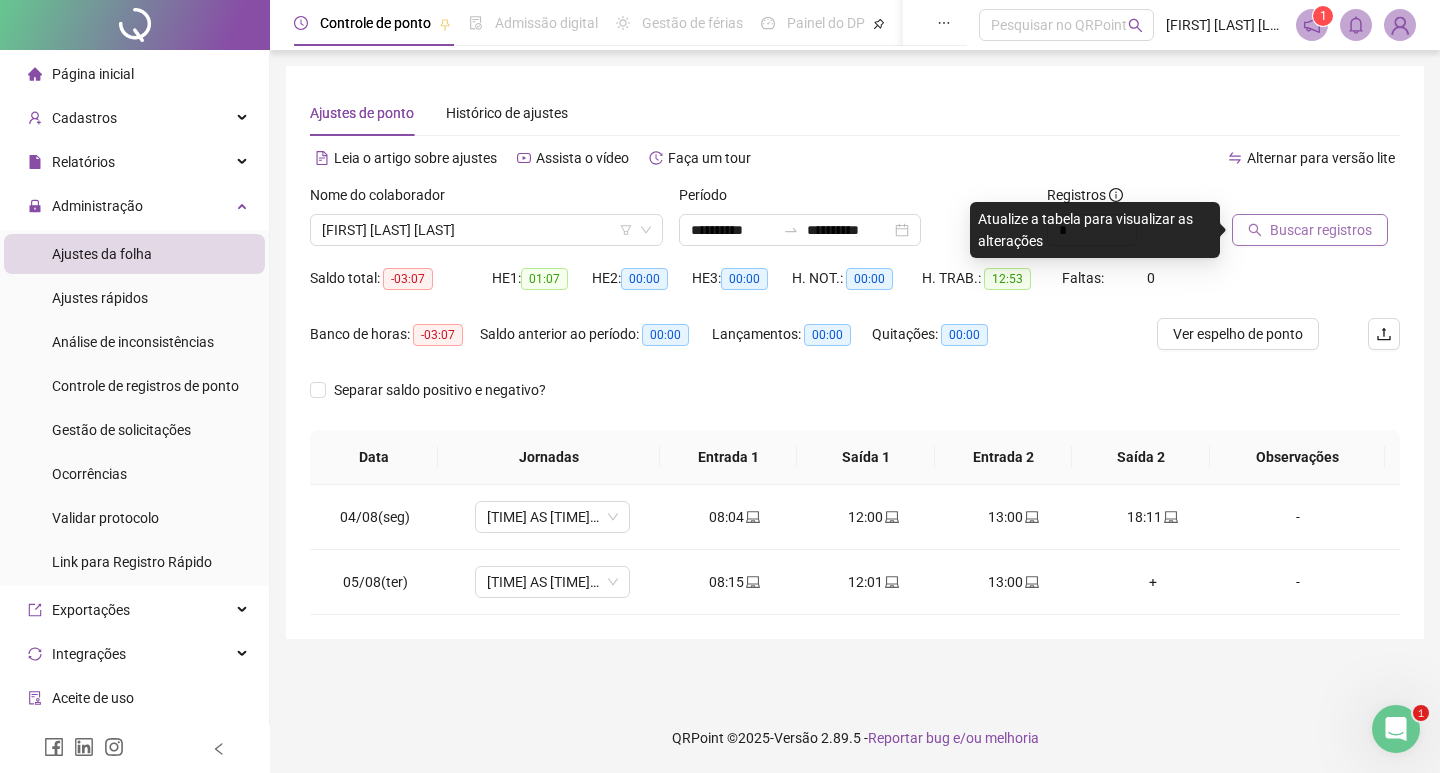click on "Buscar registros" at bounding box center (1321, 230) 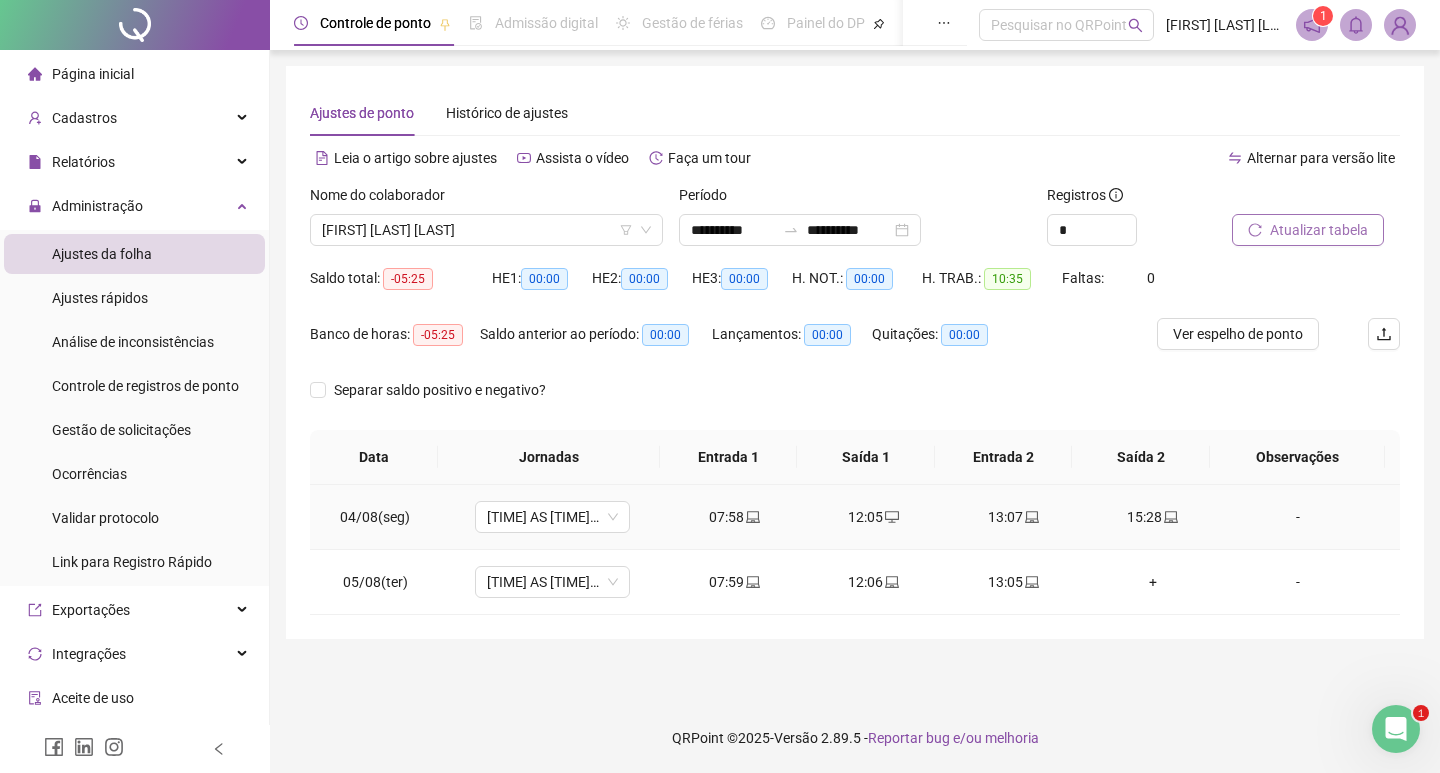 click on "15:28" at bounding box center [1153, 517] 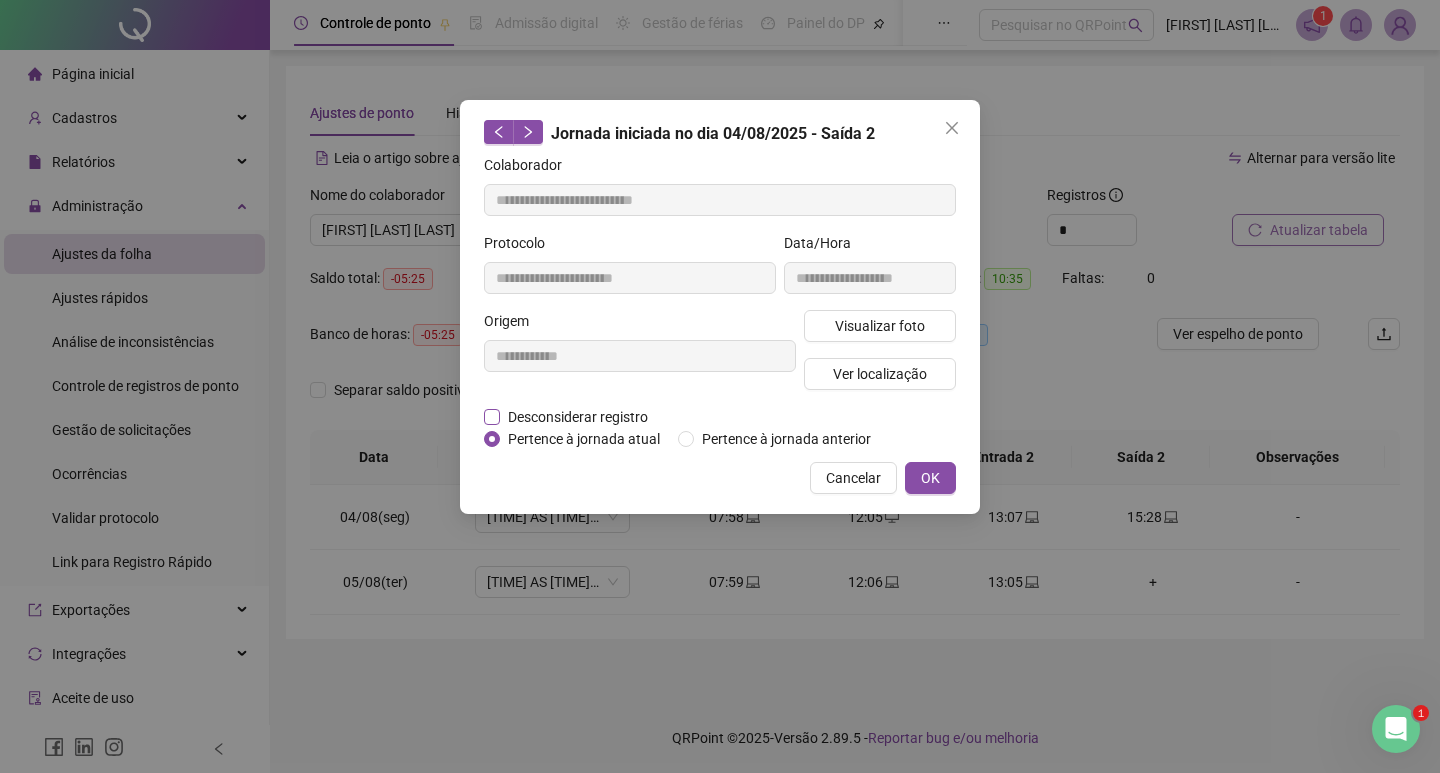 click on "Desconsiderar registro" at bounding box center [578, 417] 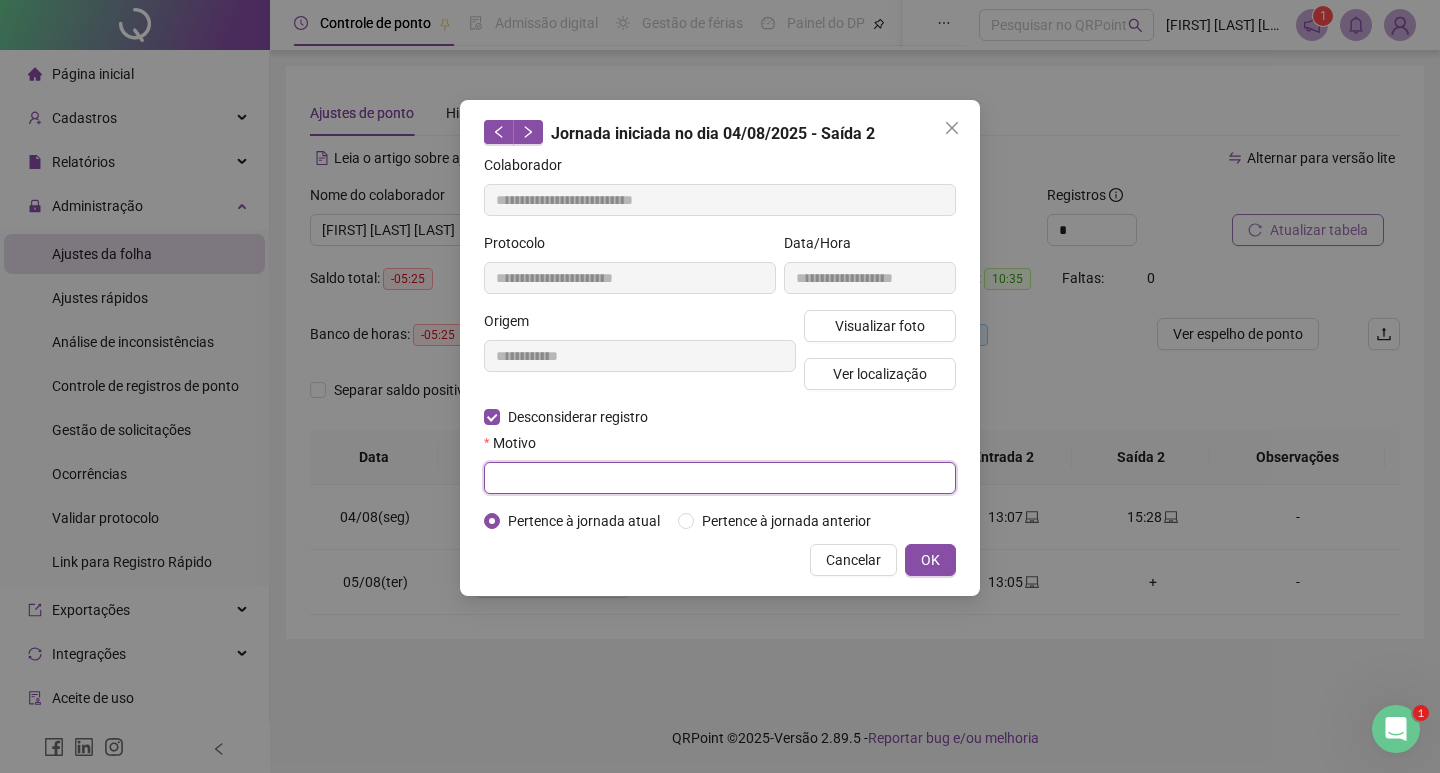 click at bounding box center (720, 478) 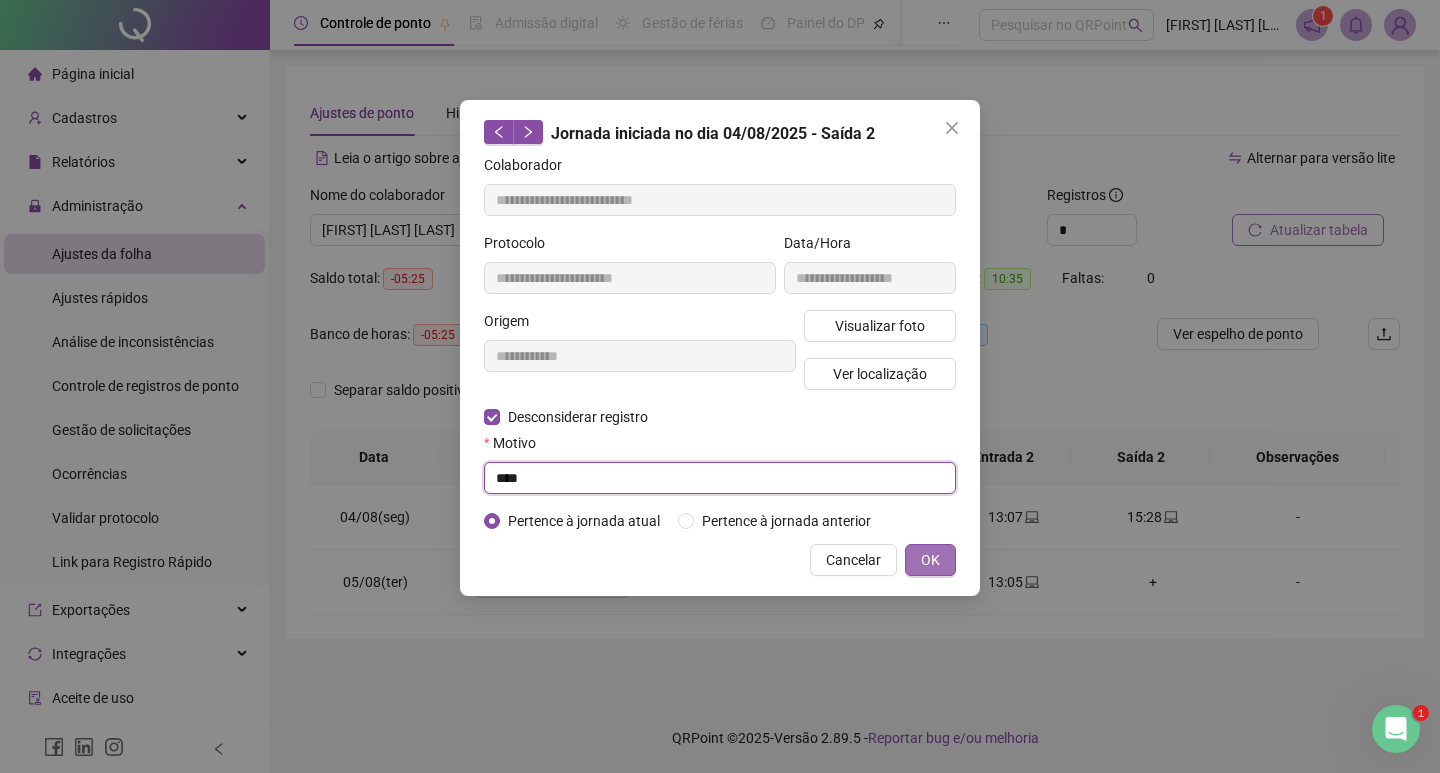 type on "****" 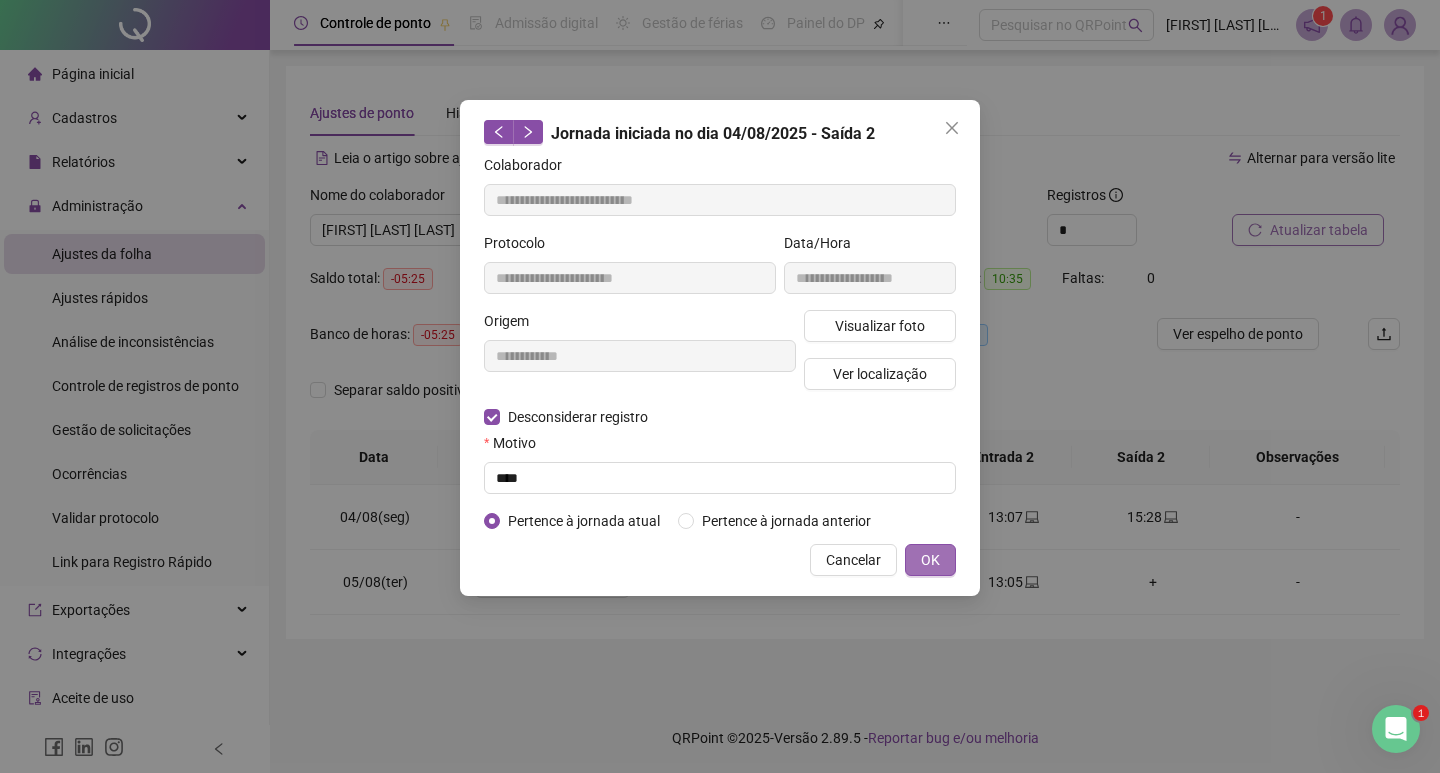 click on "OK" at bounding box center [930, 560] 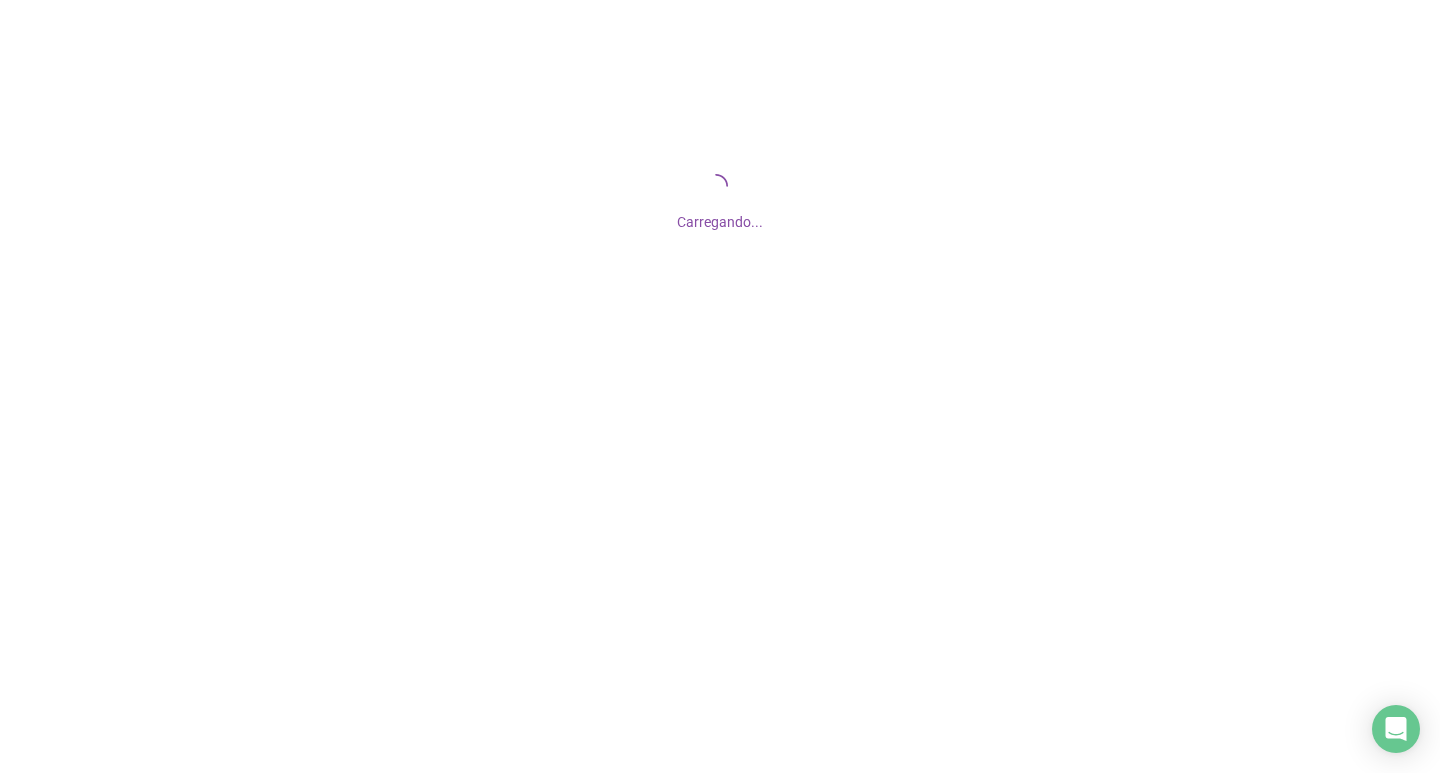 scroll, scrollTop: 0, scrollLeft: 0, axis: both 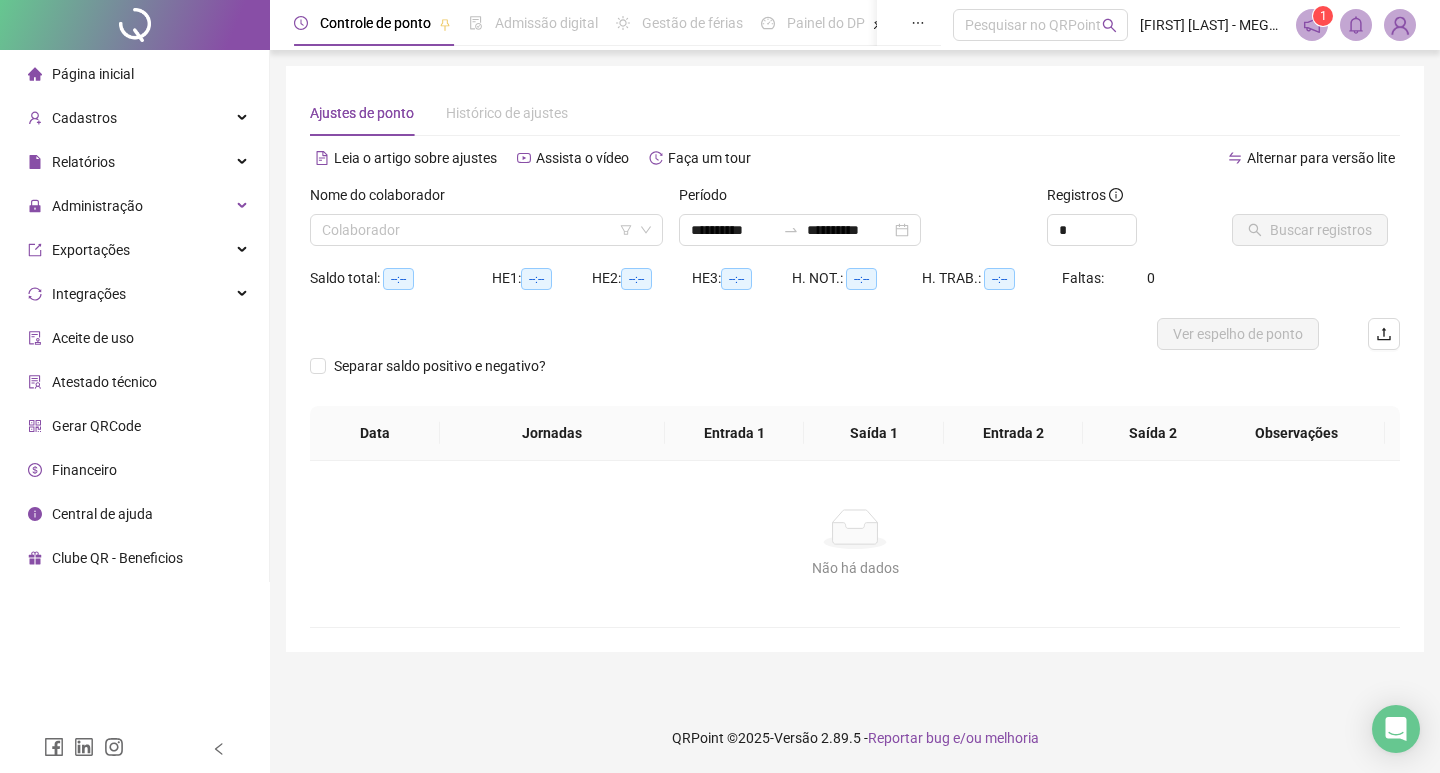 type on "**********" 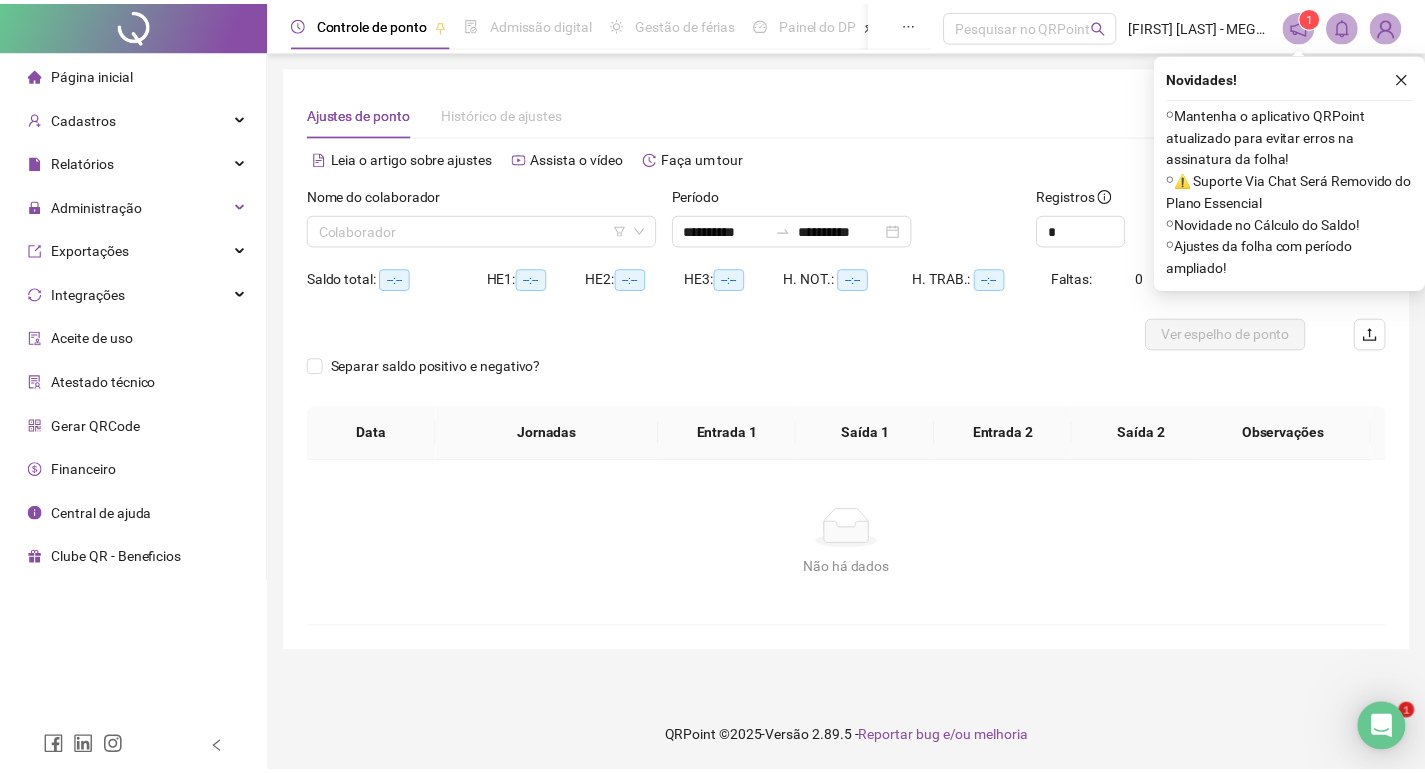 scroll, scrollTop: 0, scrollLeft: 0, axis: both 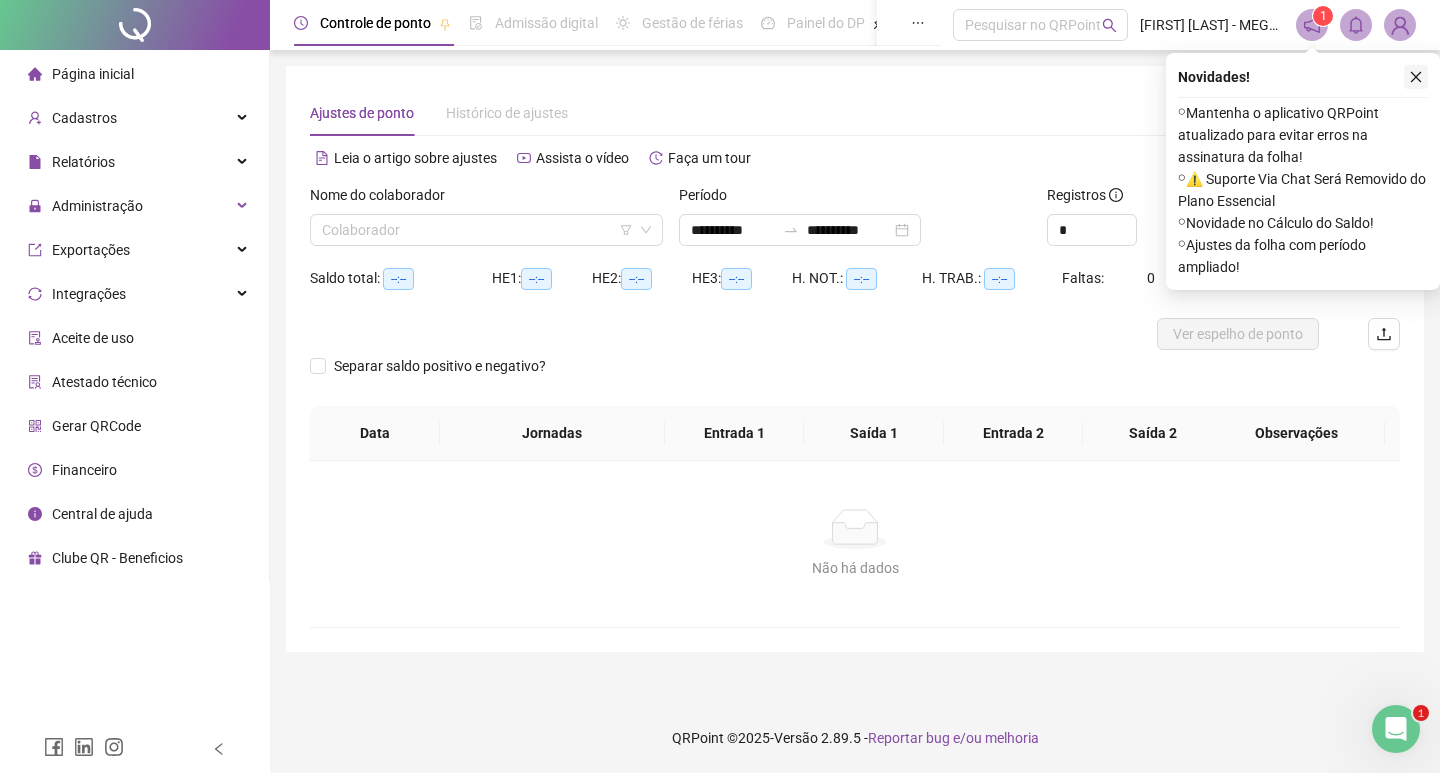 click 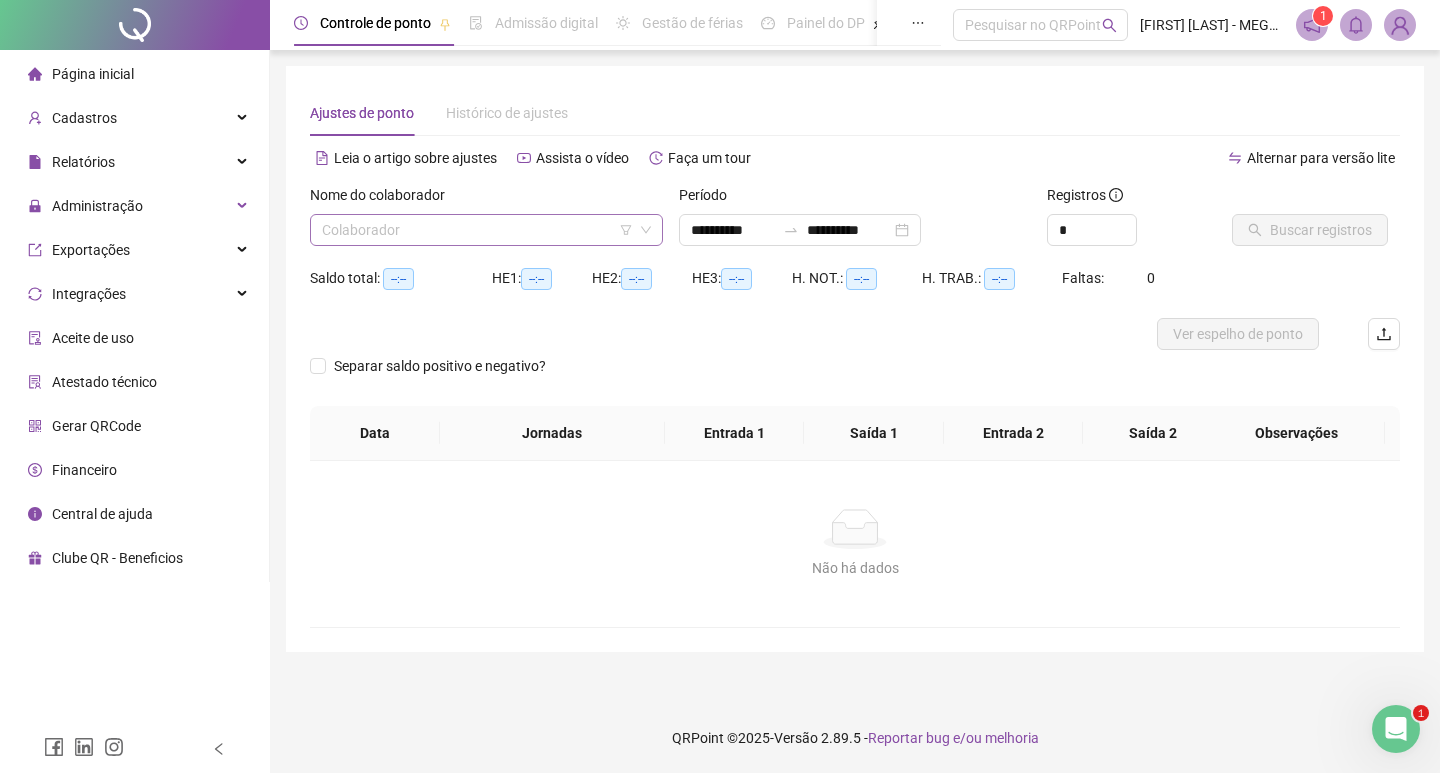click at bounding box center [477, 230] 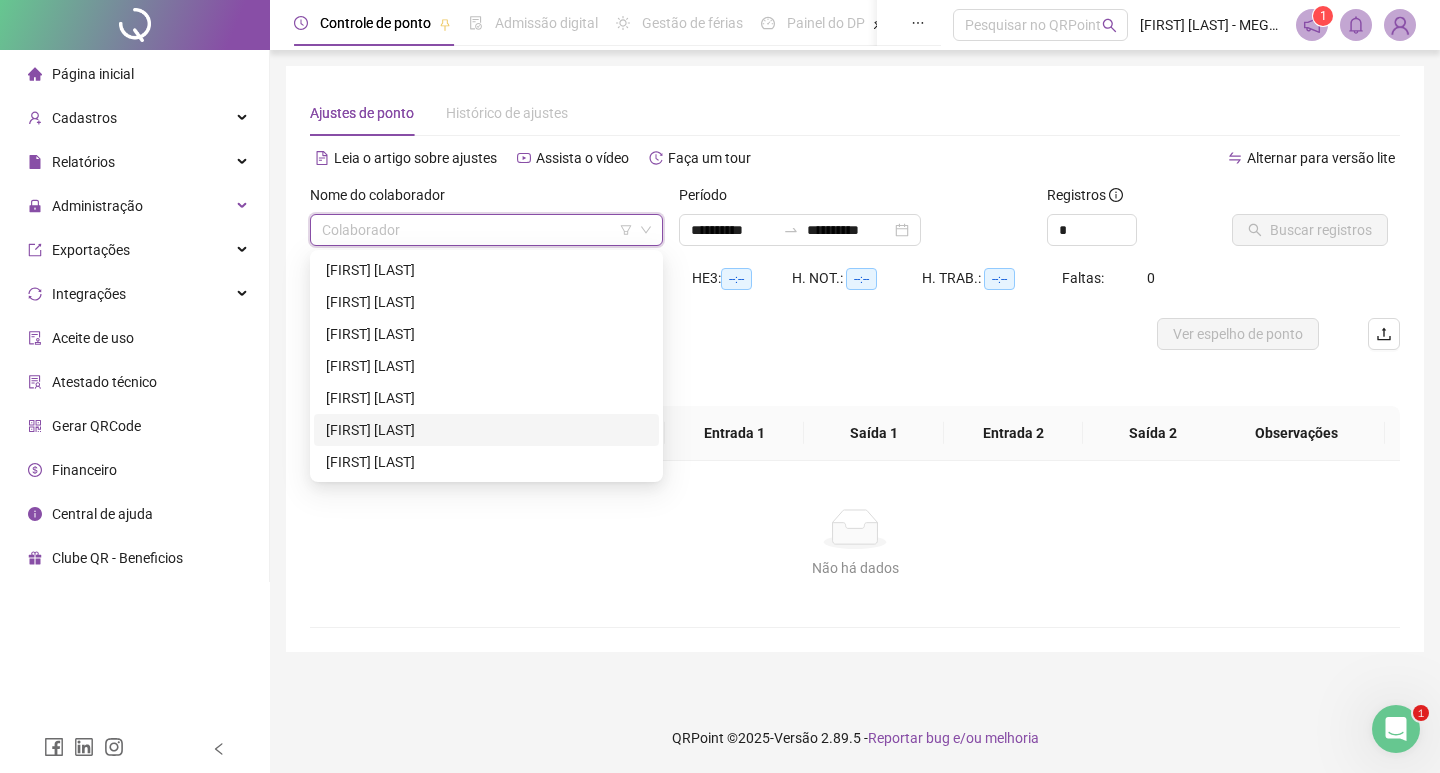 click on "[FIRST] [LAST]" at bounding box center [486, 430] 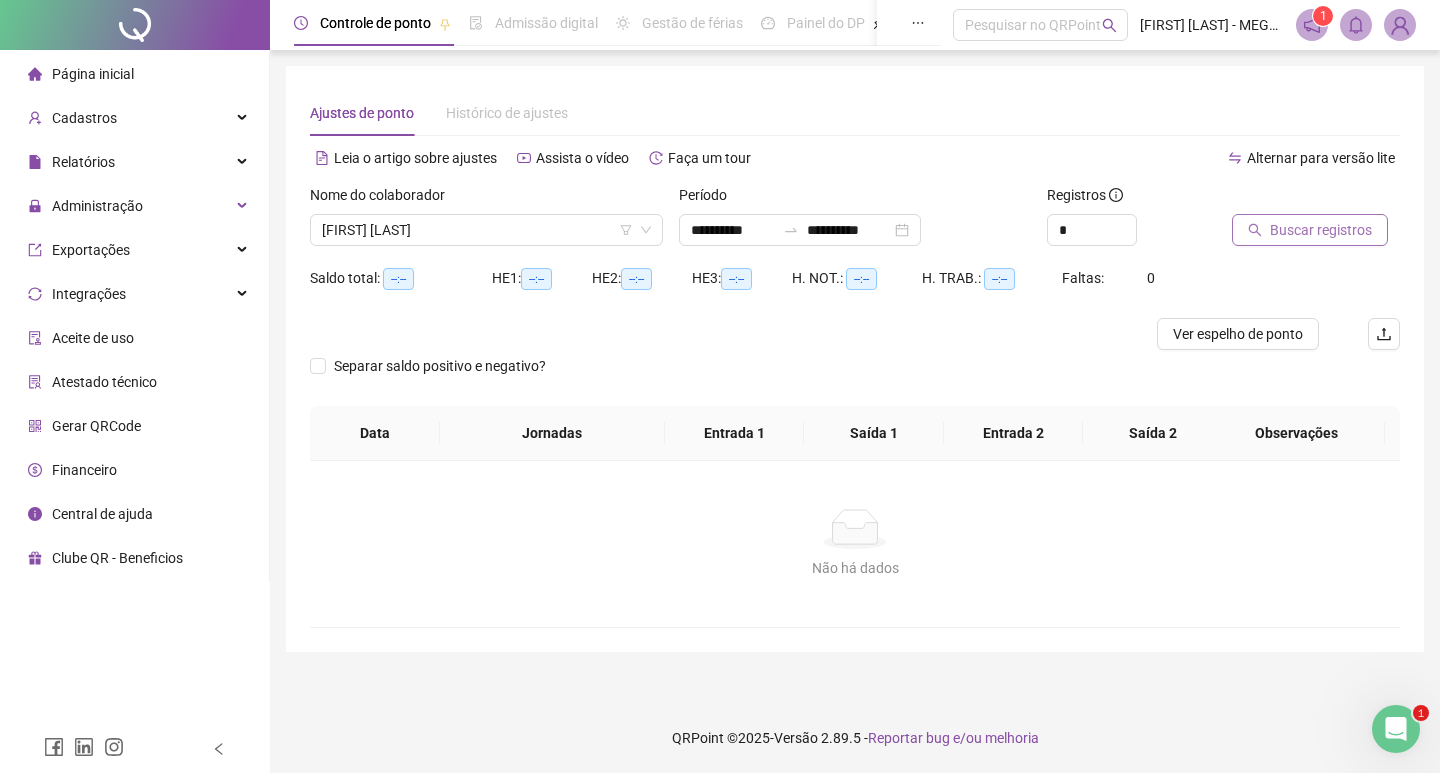 click on "Buscar registros" at bounding box center (1321, 230) 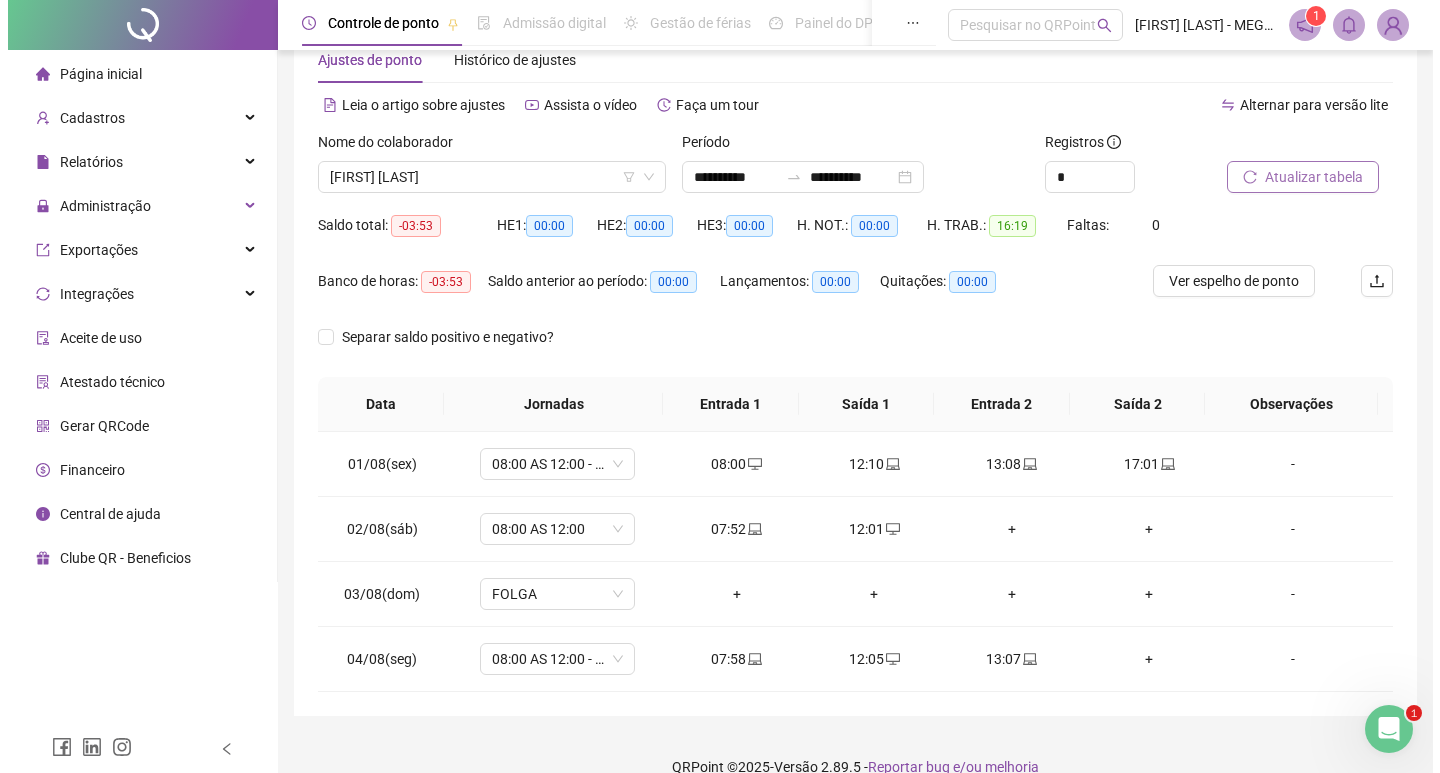 scroll, scrollTop: 82, scrollLeft: 0, axis: vertical 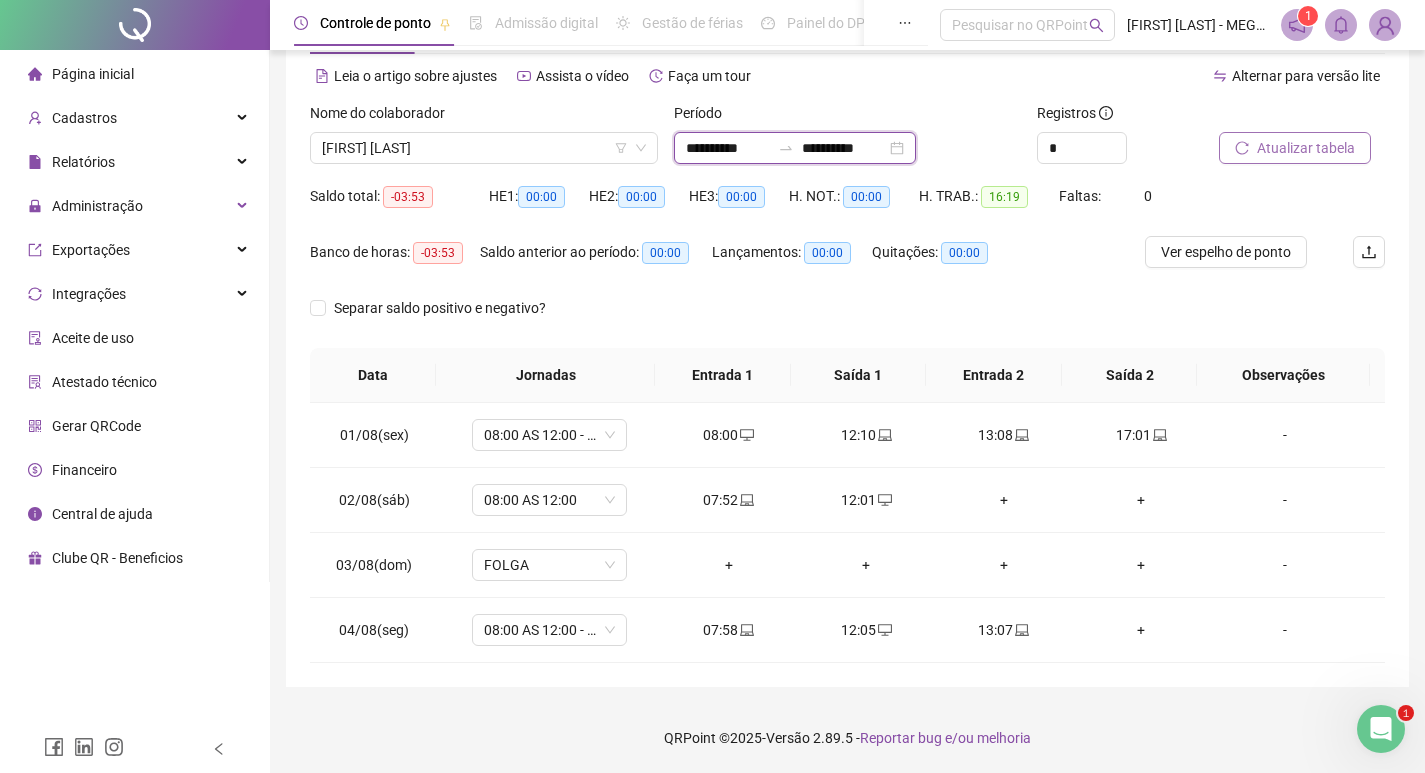drag, startPoint x: 722, startPoint y: 140, endPoint x: 763, endPoint y: 164, distance: 47.507893 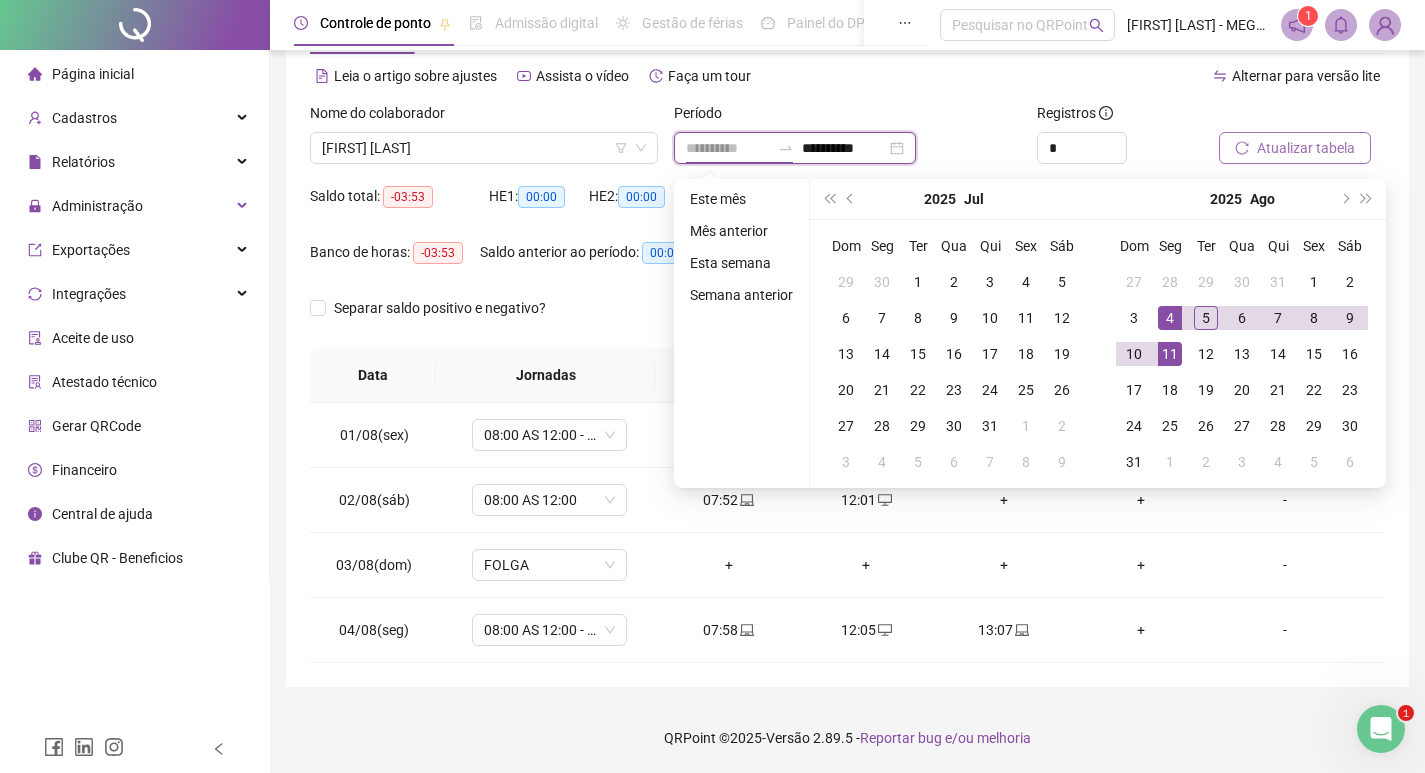 type on "**********" 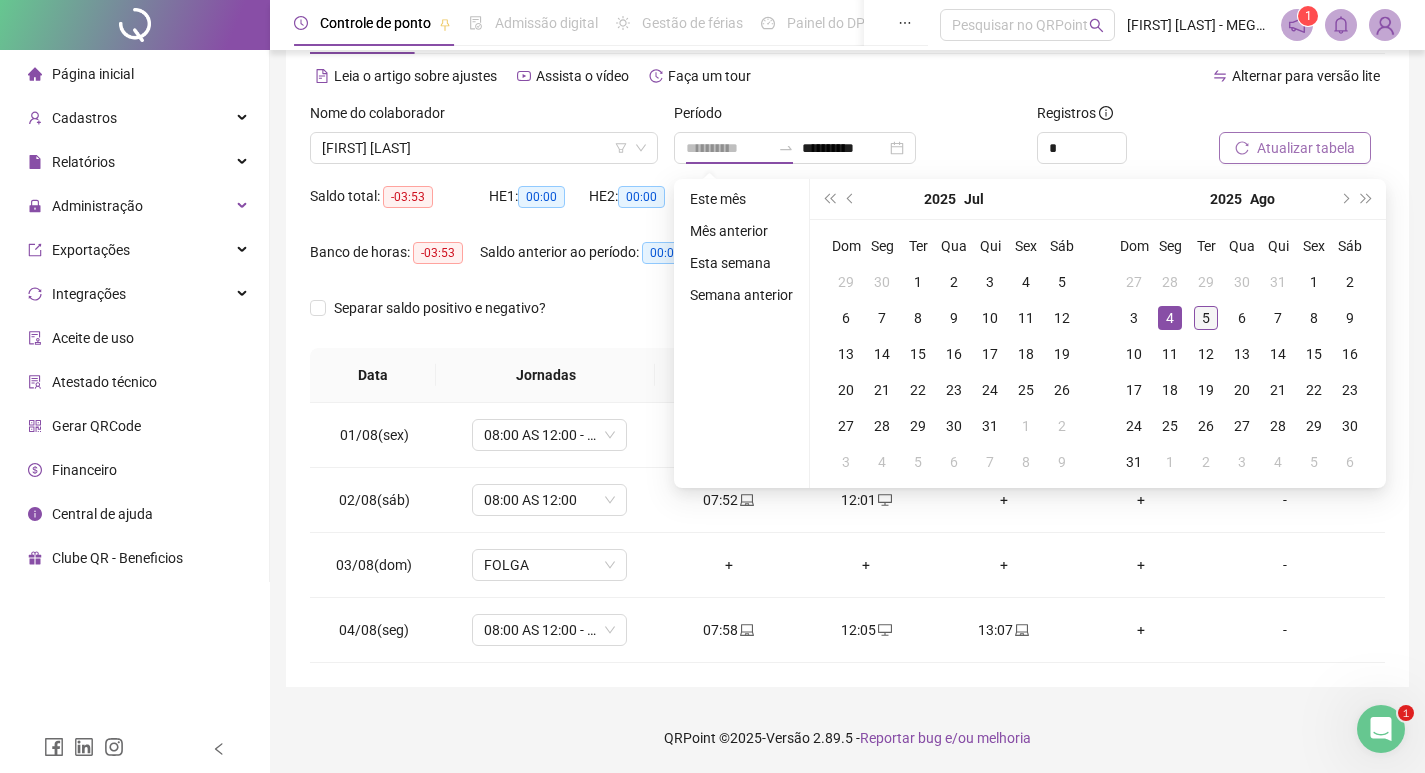 drag, startPoint x: 1161, startPoint y: 320, endPoint x: 1194, endPoint y: 317, distance: 33.13608 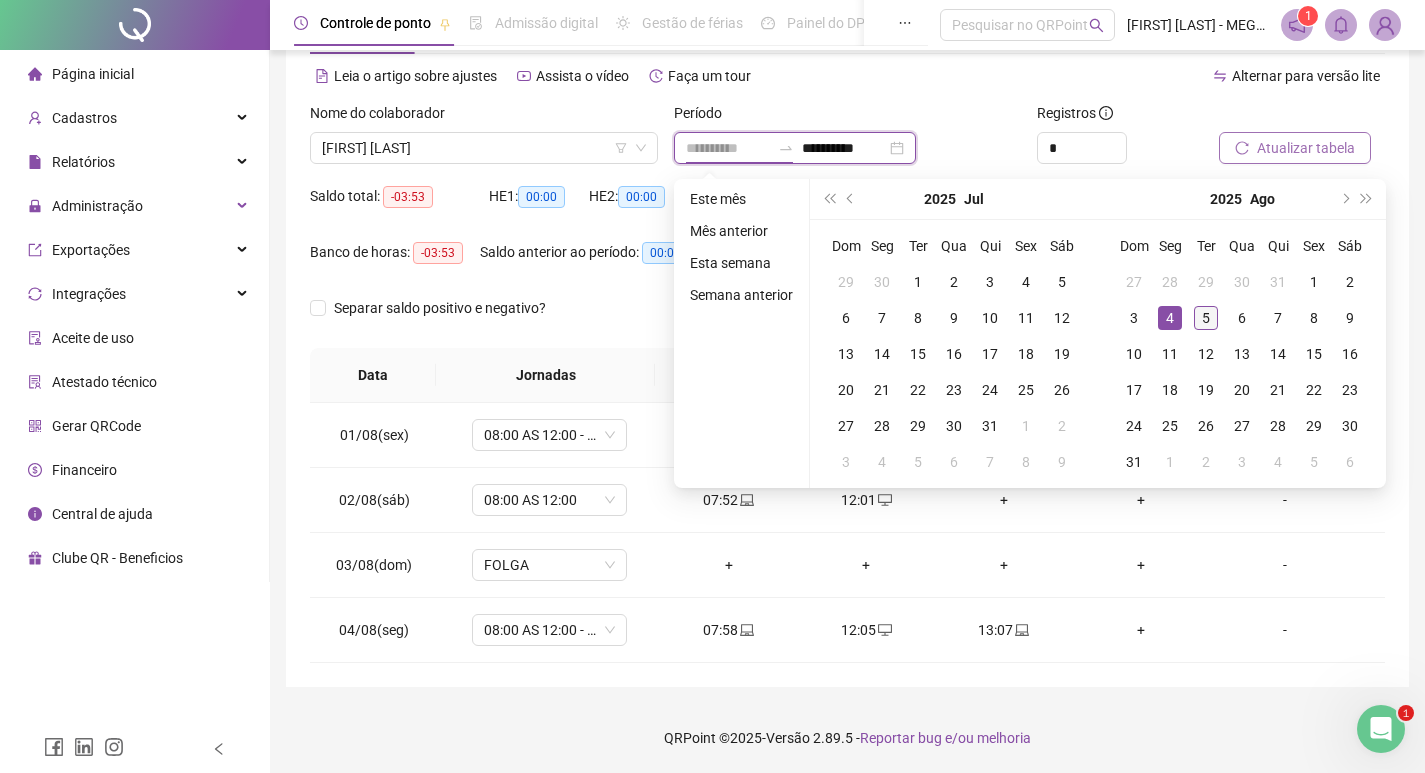 type on "**********" 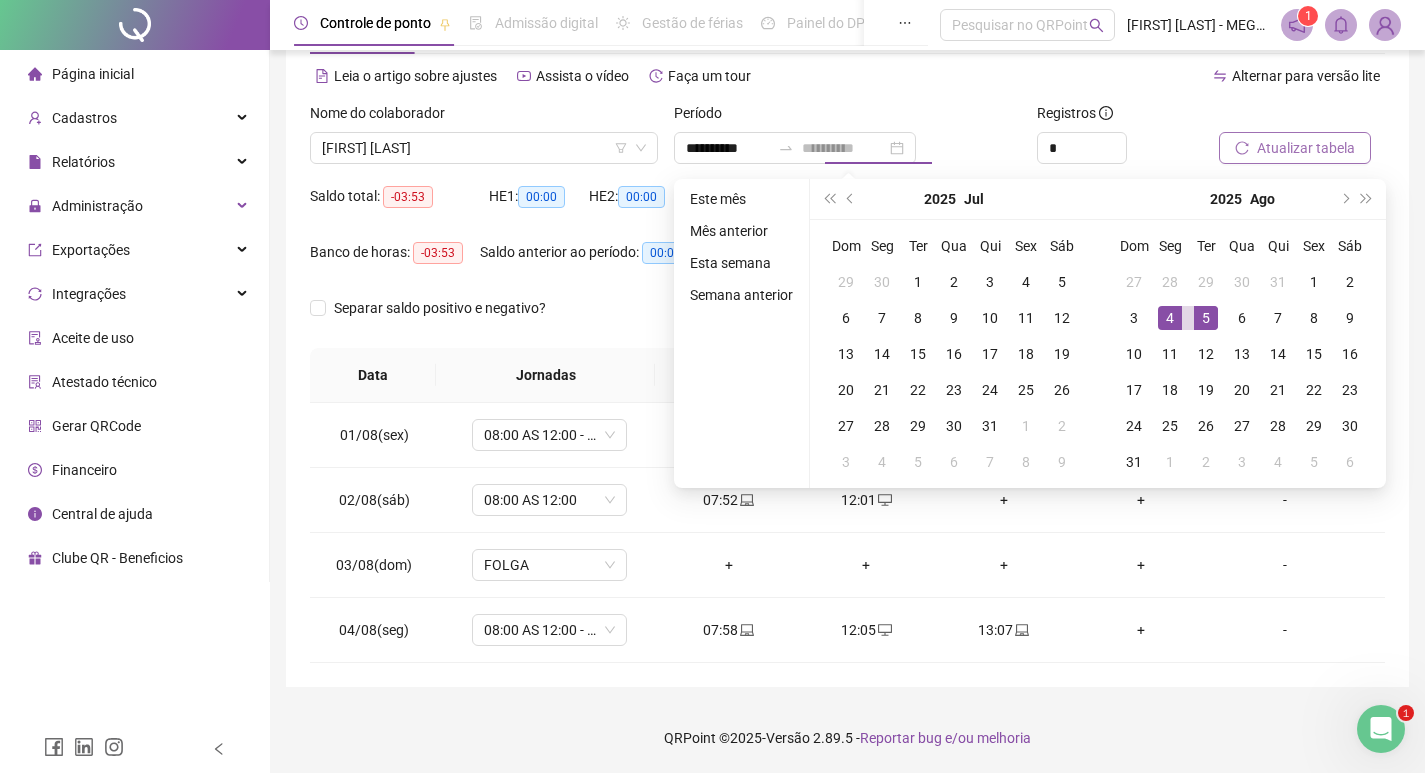 drag, startPoint x: 1198, startPoint y: 317, endPoint x: 1245, endPoint y: 210, distance: 116.86745 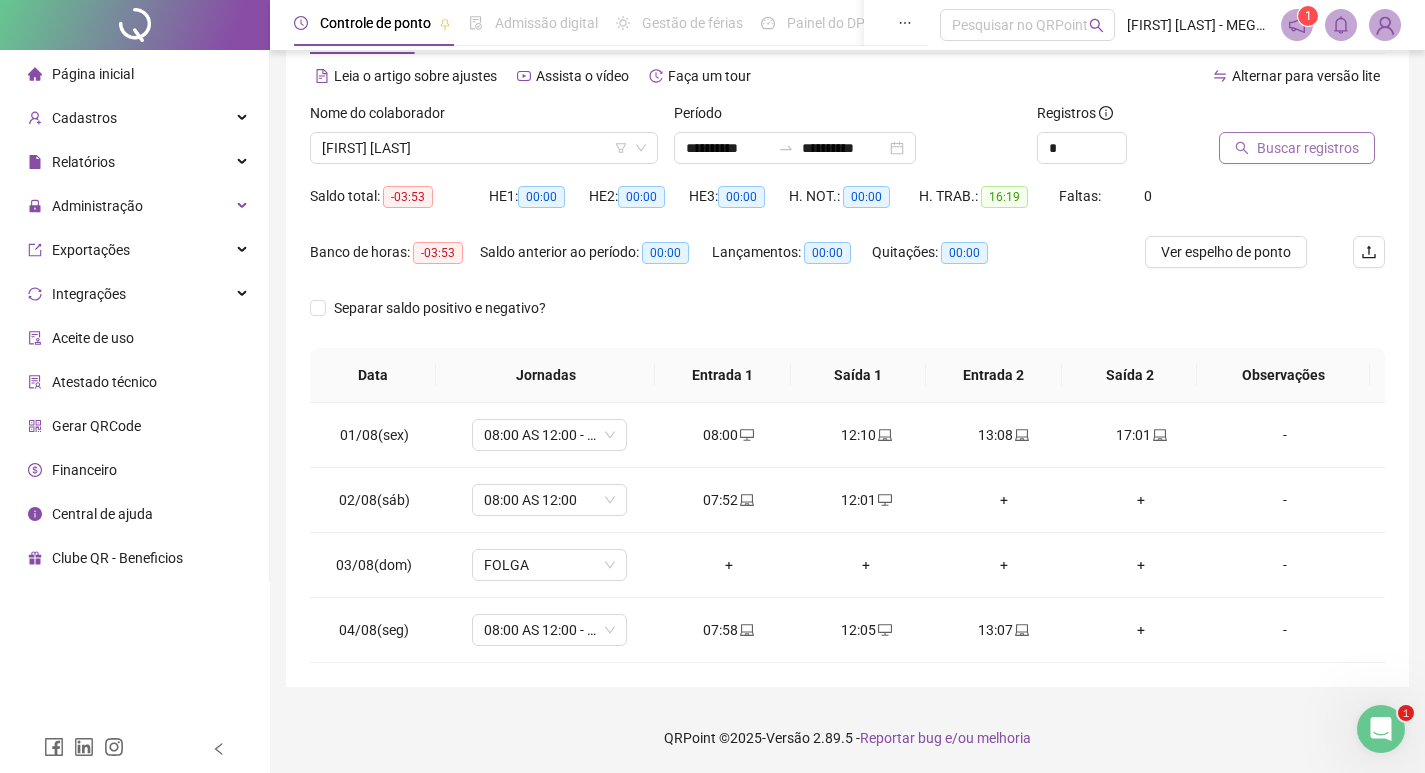 click on "Buscar registros" at bounding box center (1308, 148) 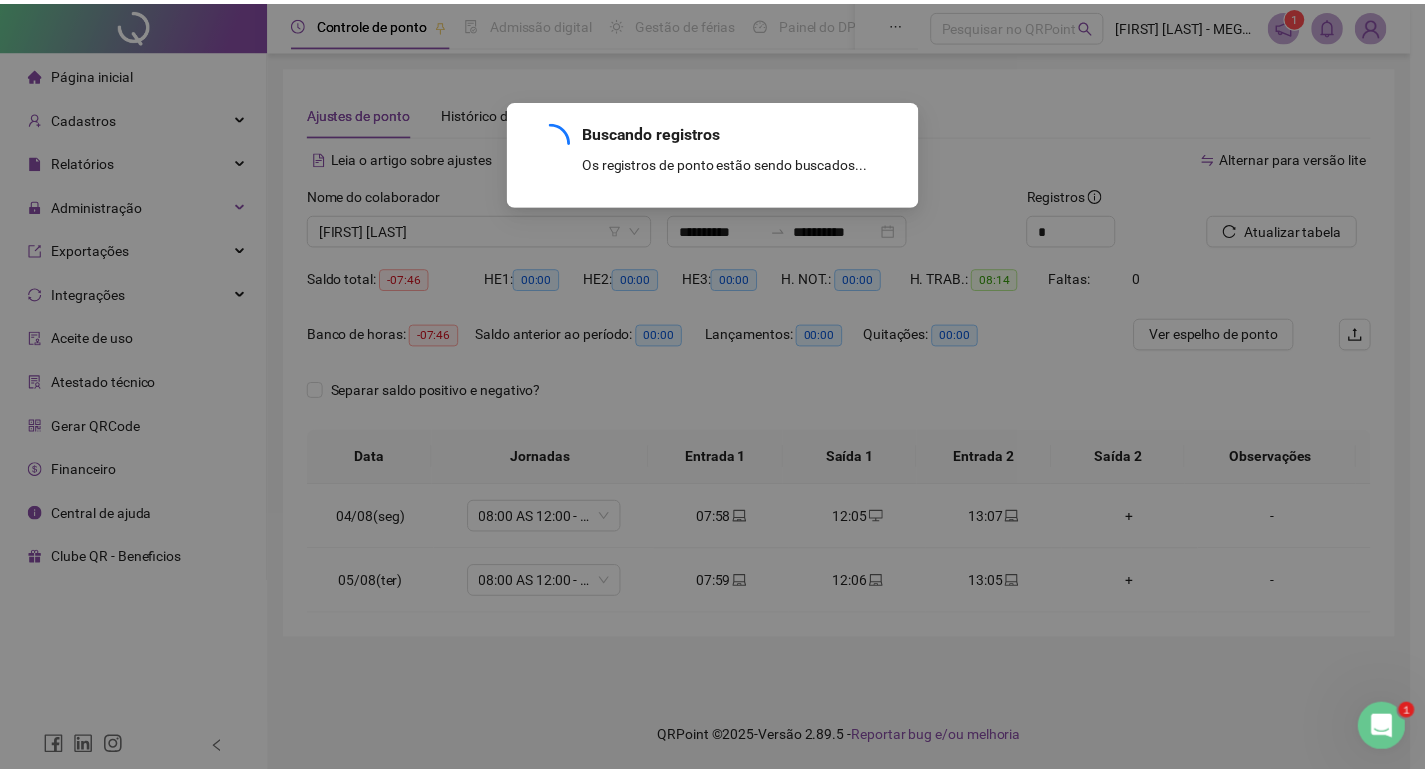 scroll, scrollTop: 0, scrollLeft: 0, axis: both 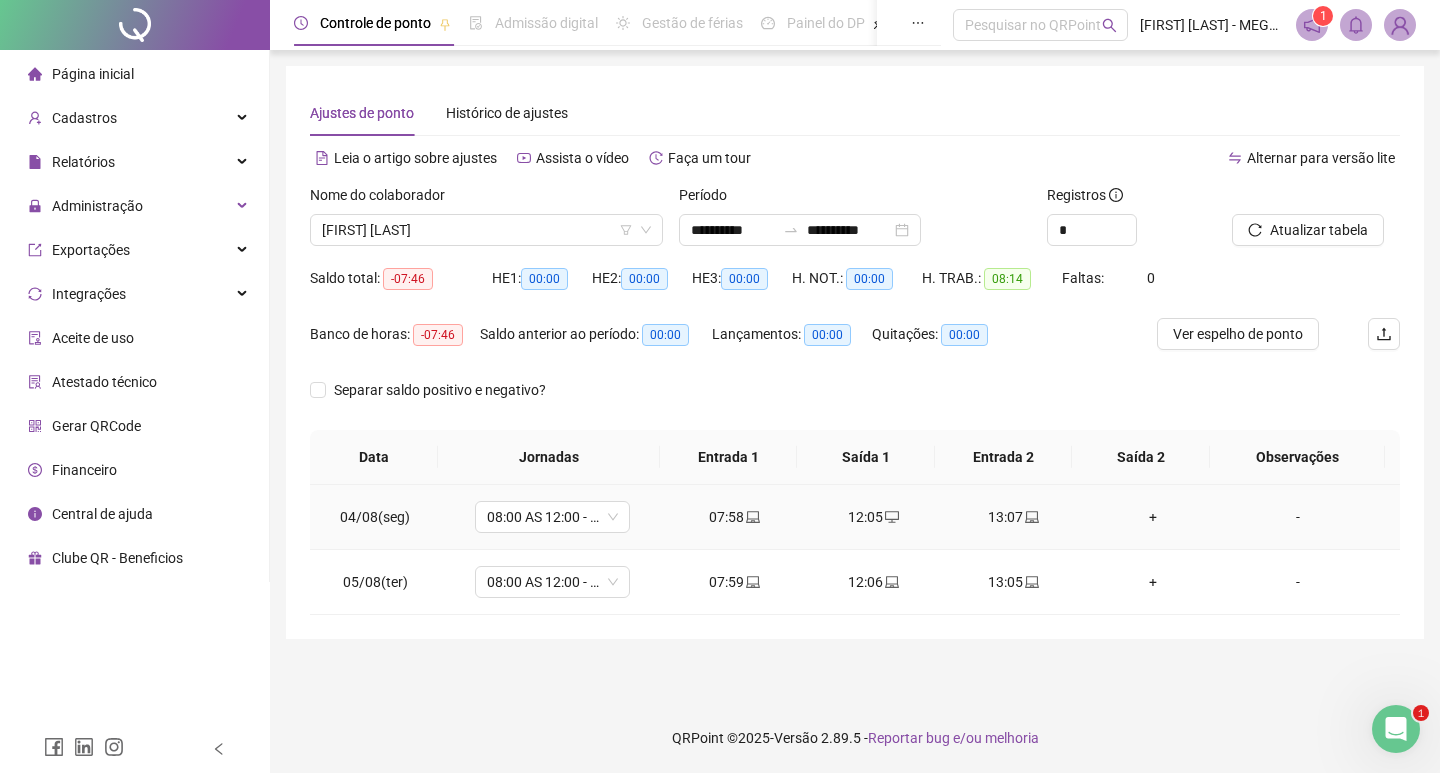 click on "+" at bounding box center [1153, 517] 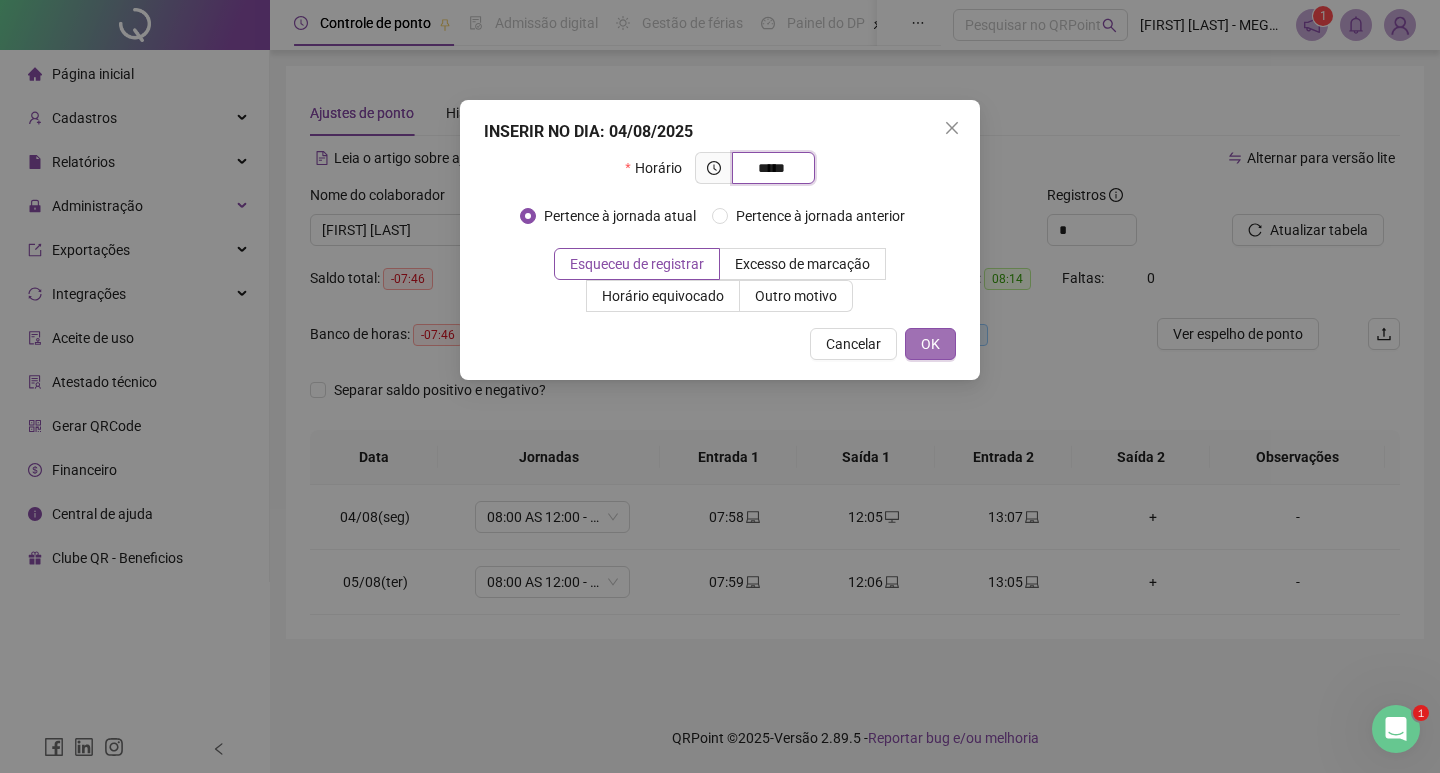 type on "*****" 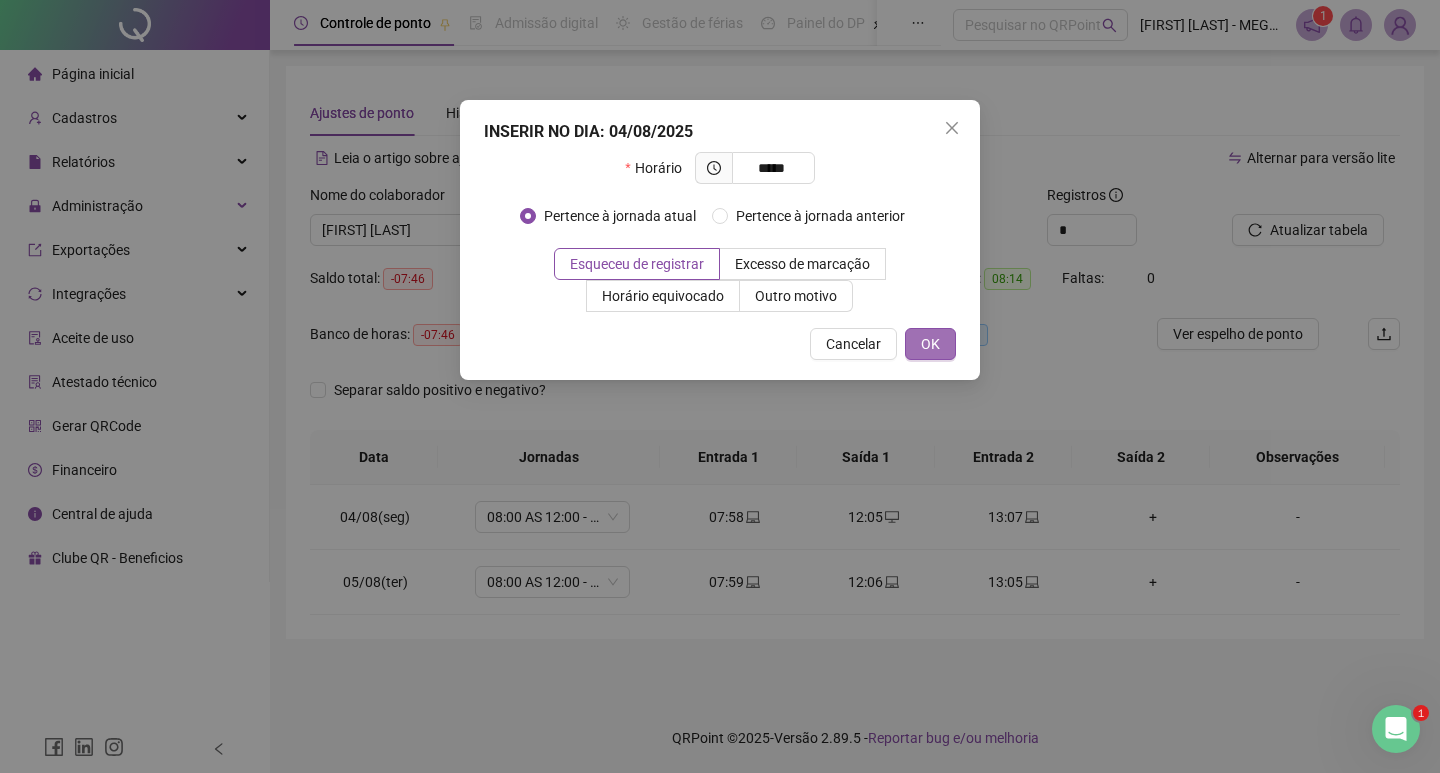 click on "OK" at bounding box center [930, 344] 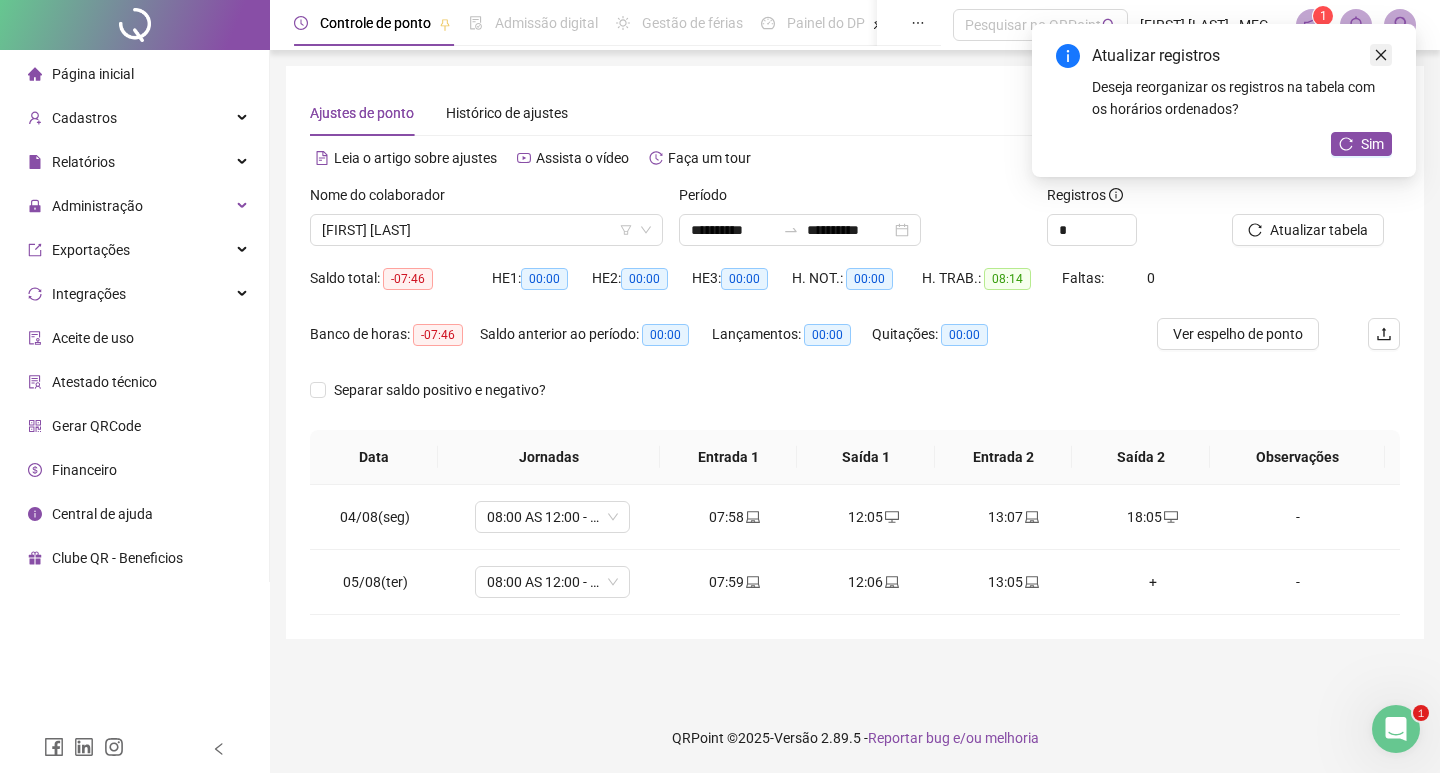 click at bounding box center (1381, 55) 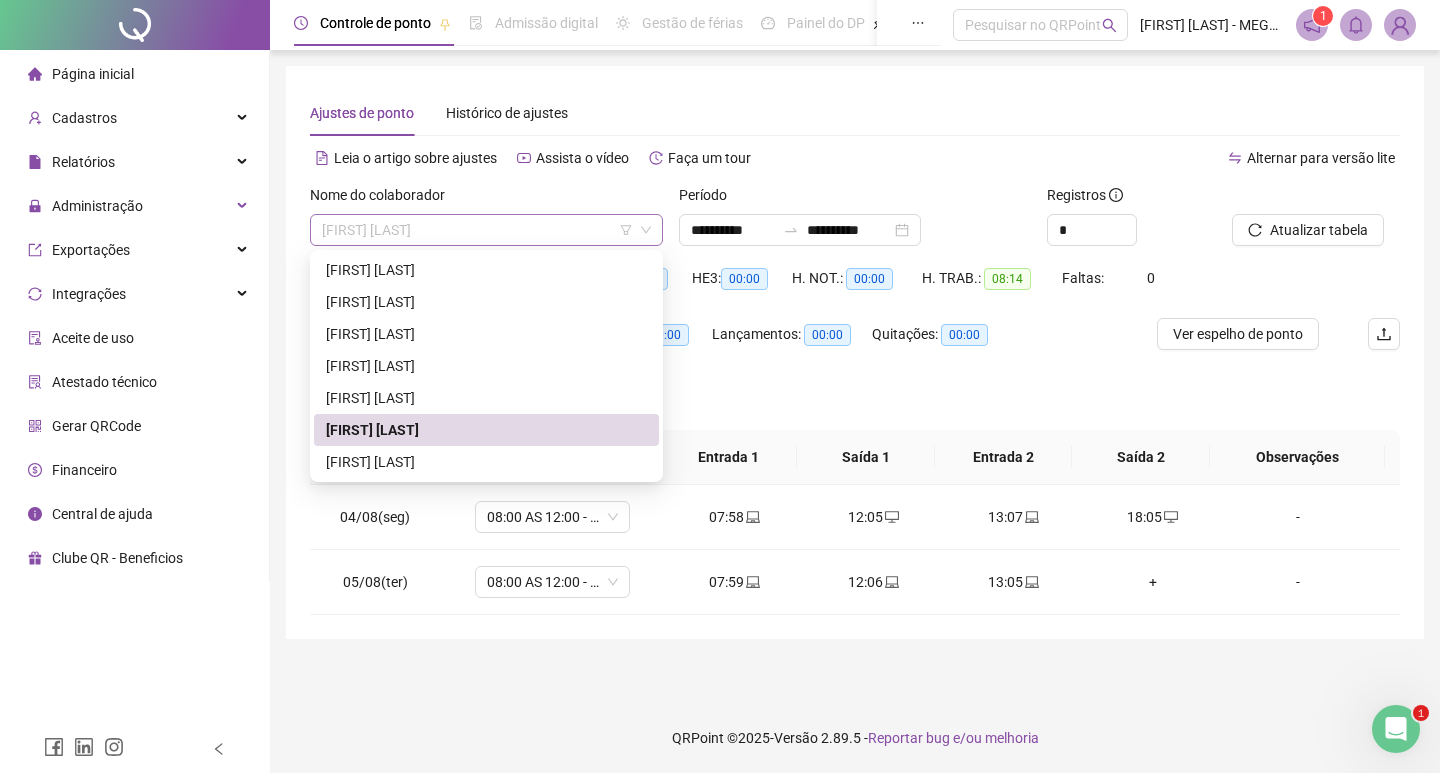 click on "[FIRST] [LAST]" at bounding box center [486, 230] 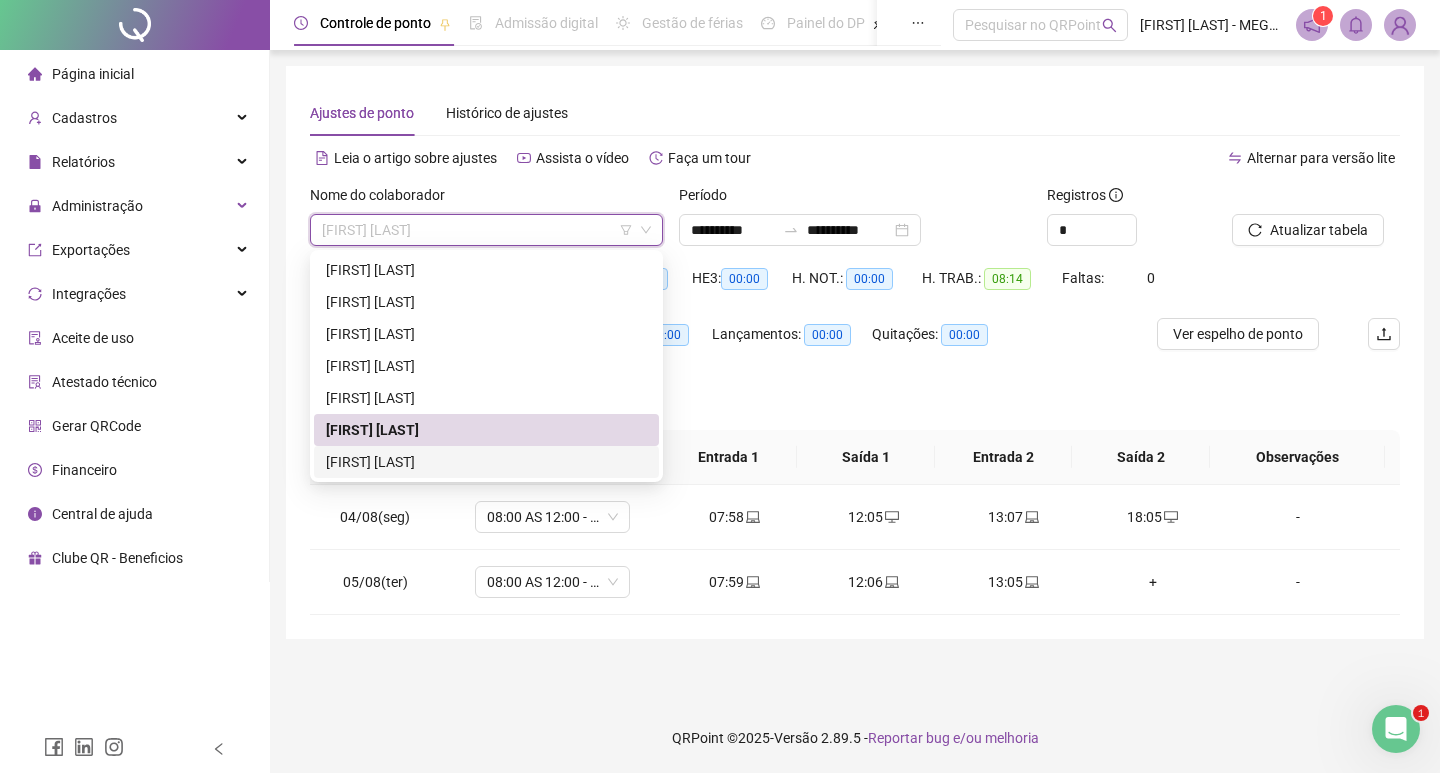click on "[FIRST] [LAST]" at bounding box center [486, 462] 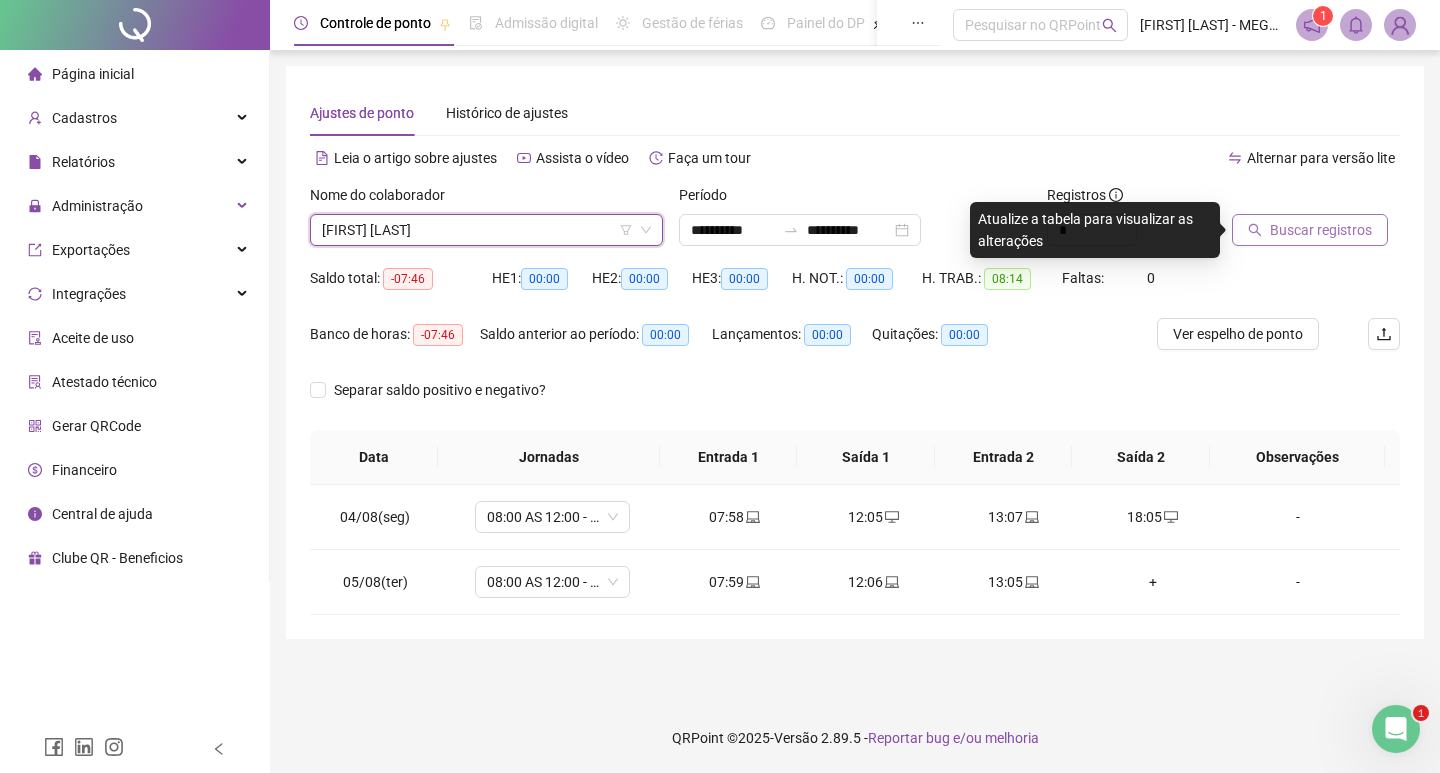 click on "Buscar registros" at bounding box center (1321, 230) 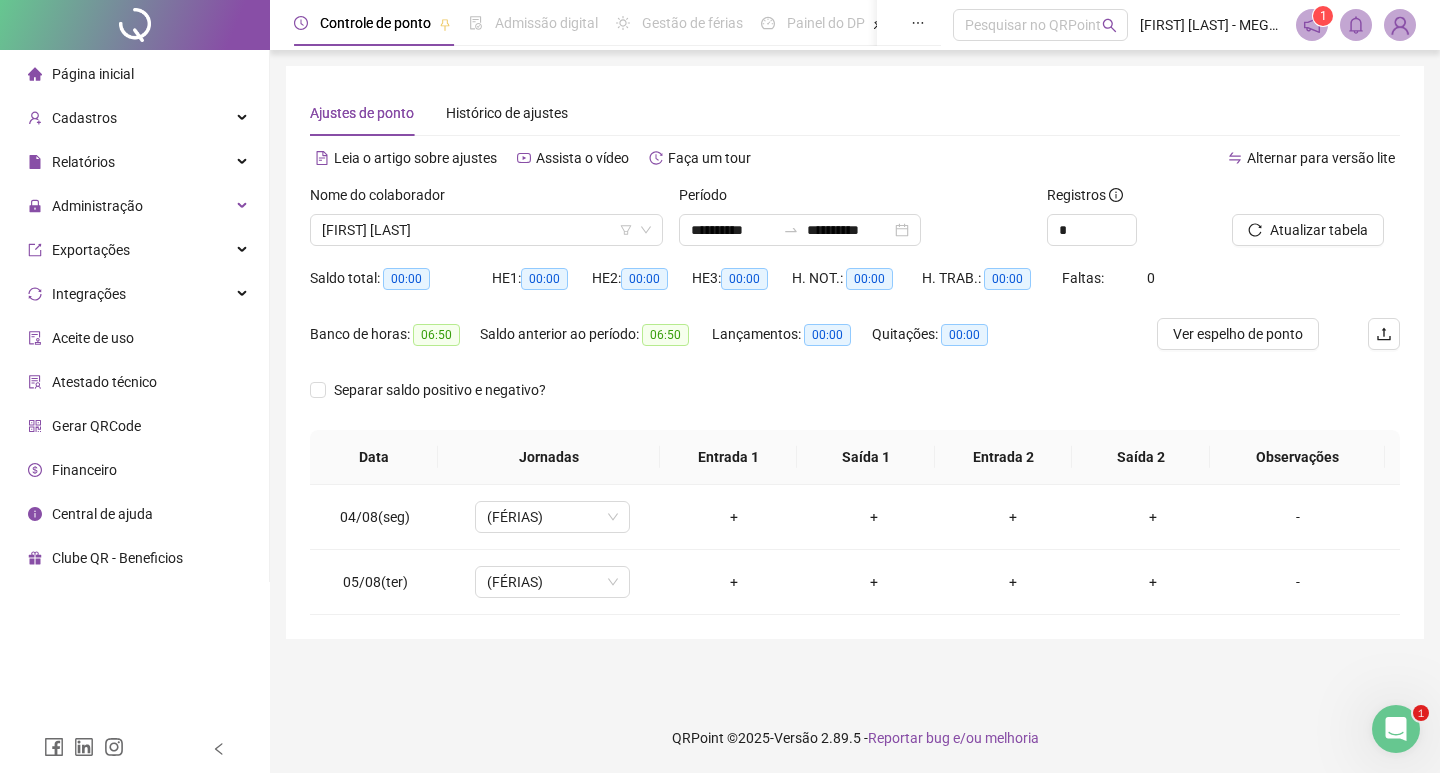 click on "Página inicial" at bounding box center [134, 74] 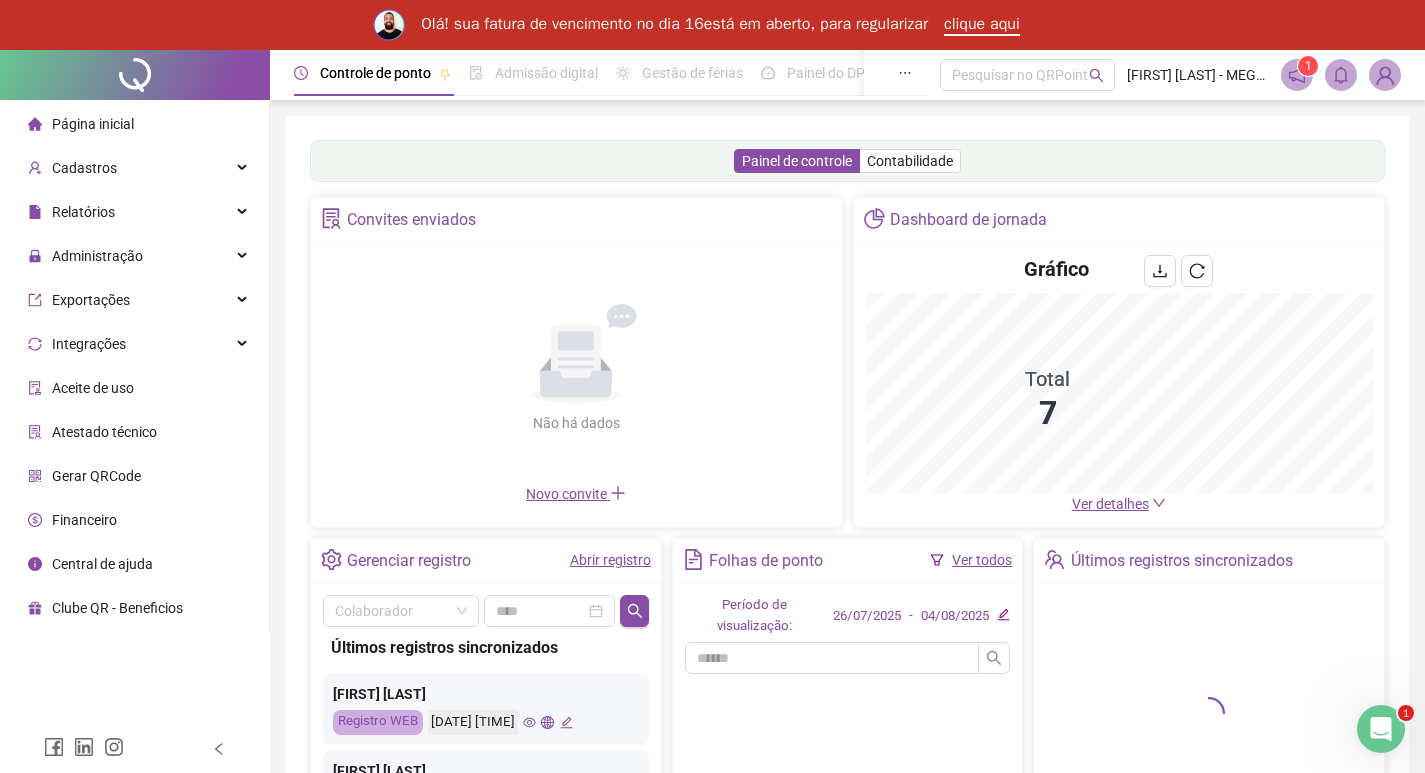 scroll, scrollTop: 0, scrollLeft: 0, axis: both 